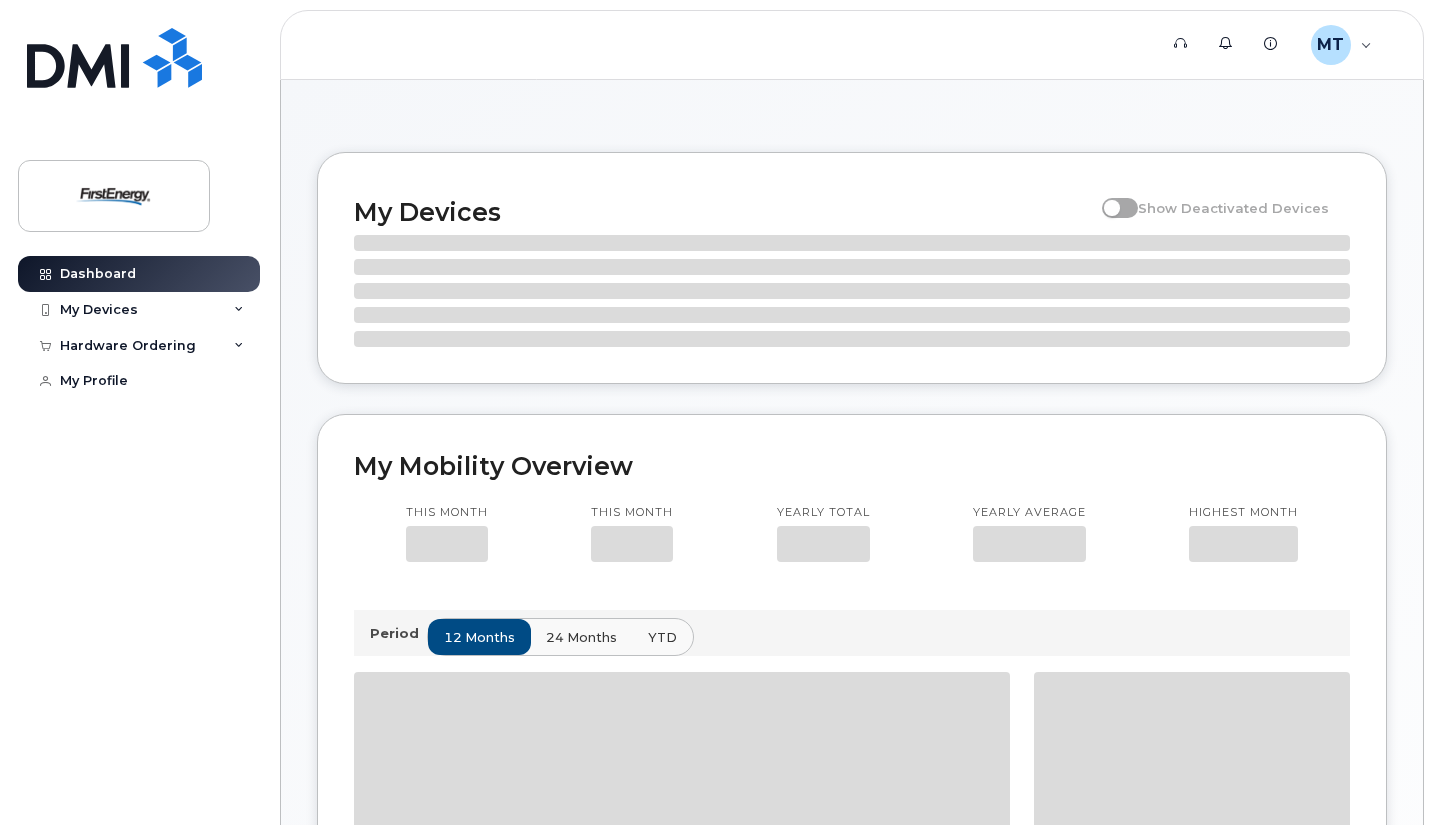 scroll, scrollTop: 0, scrollLeft: 0, axis: both 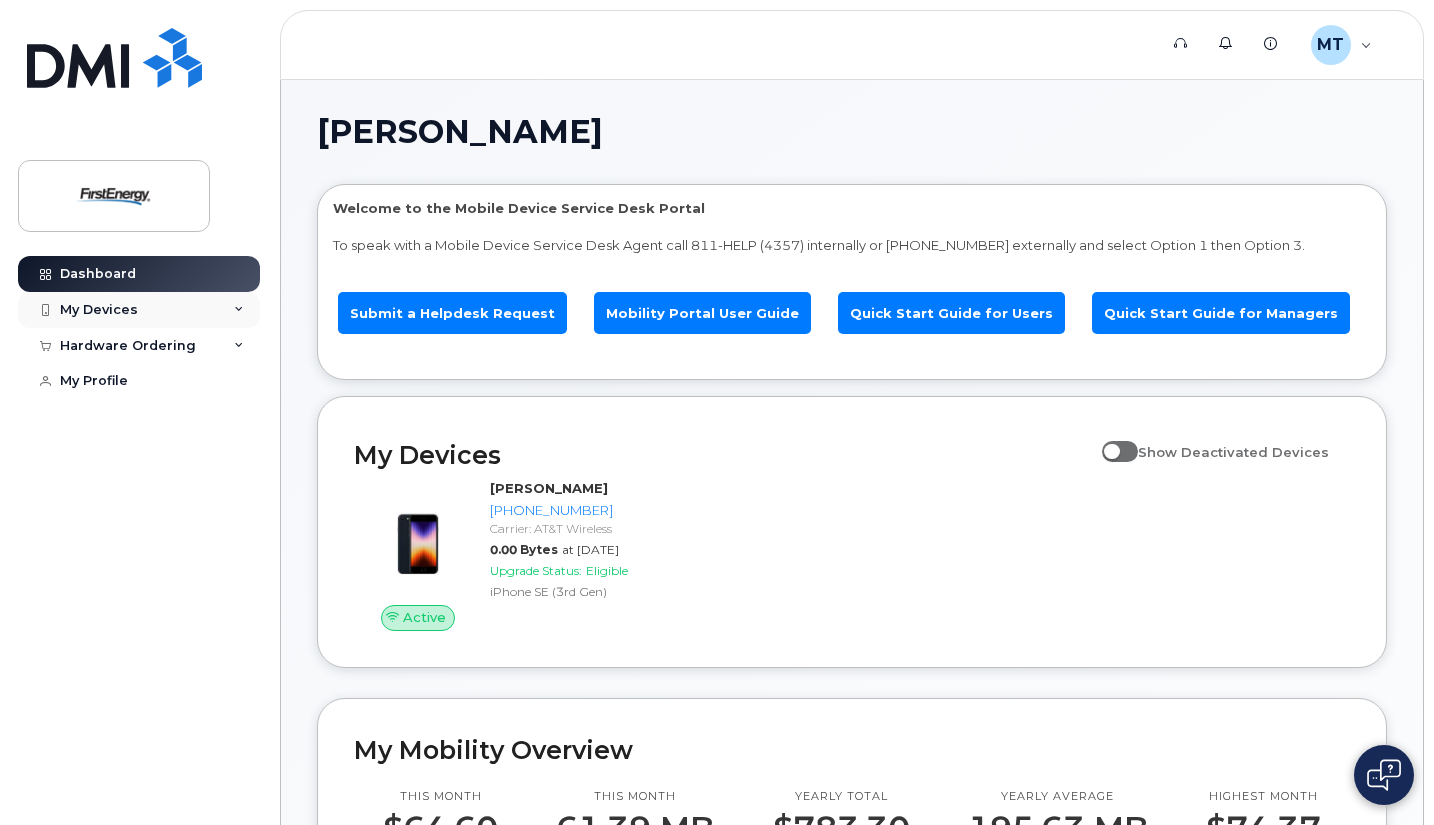 click on "My Devices" 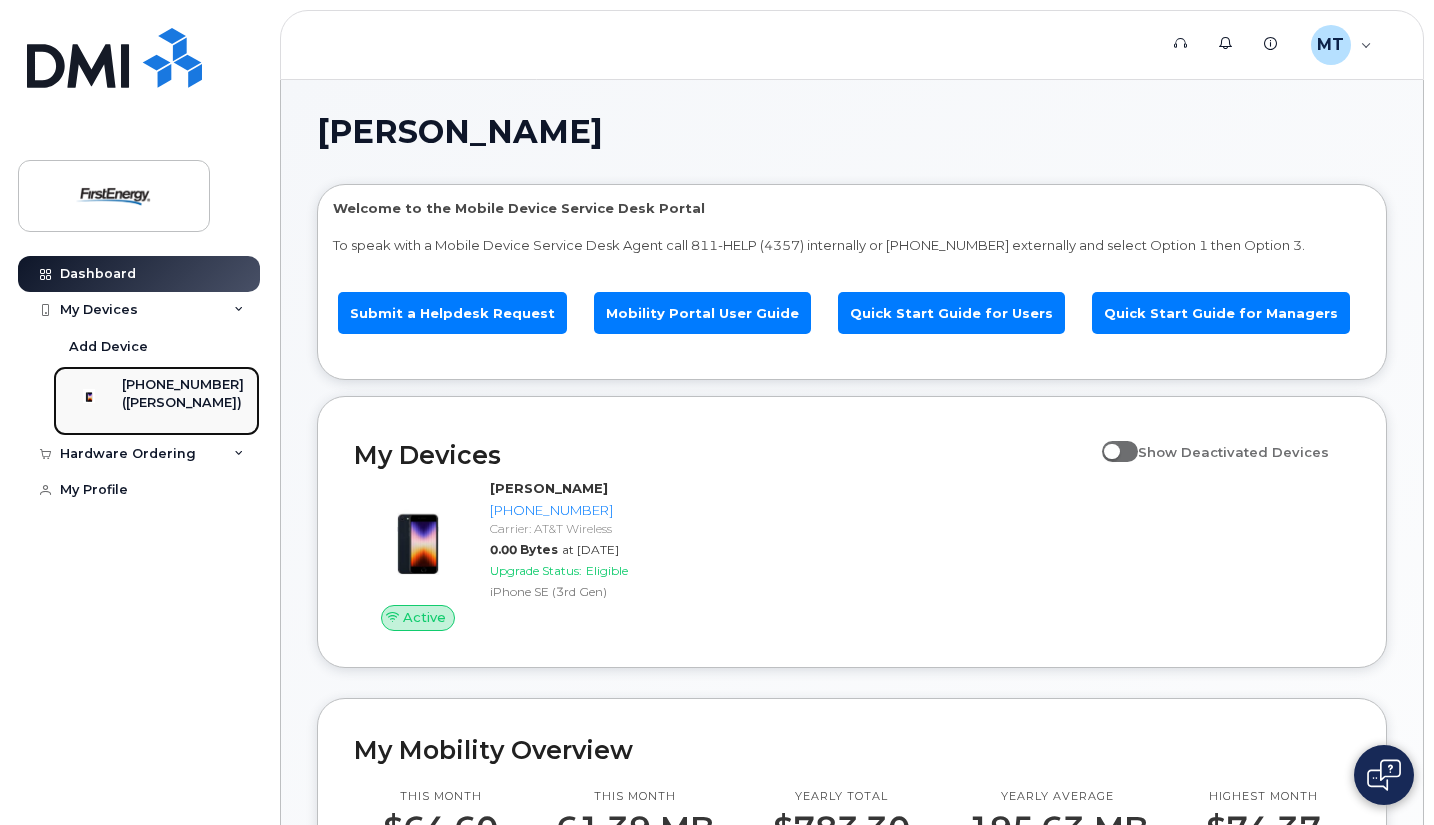 click on "([PERSON_NAME])" 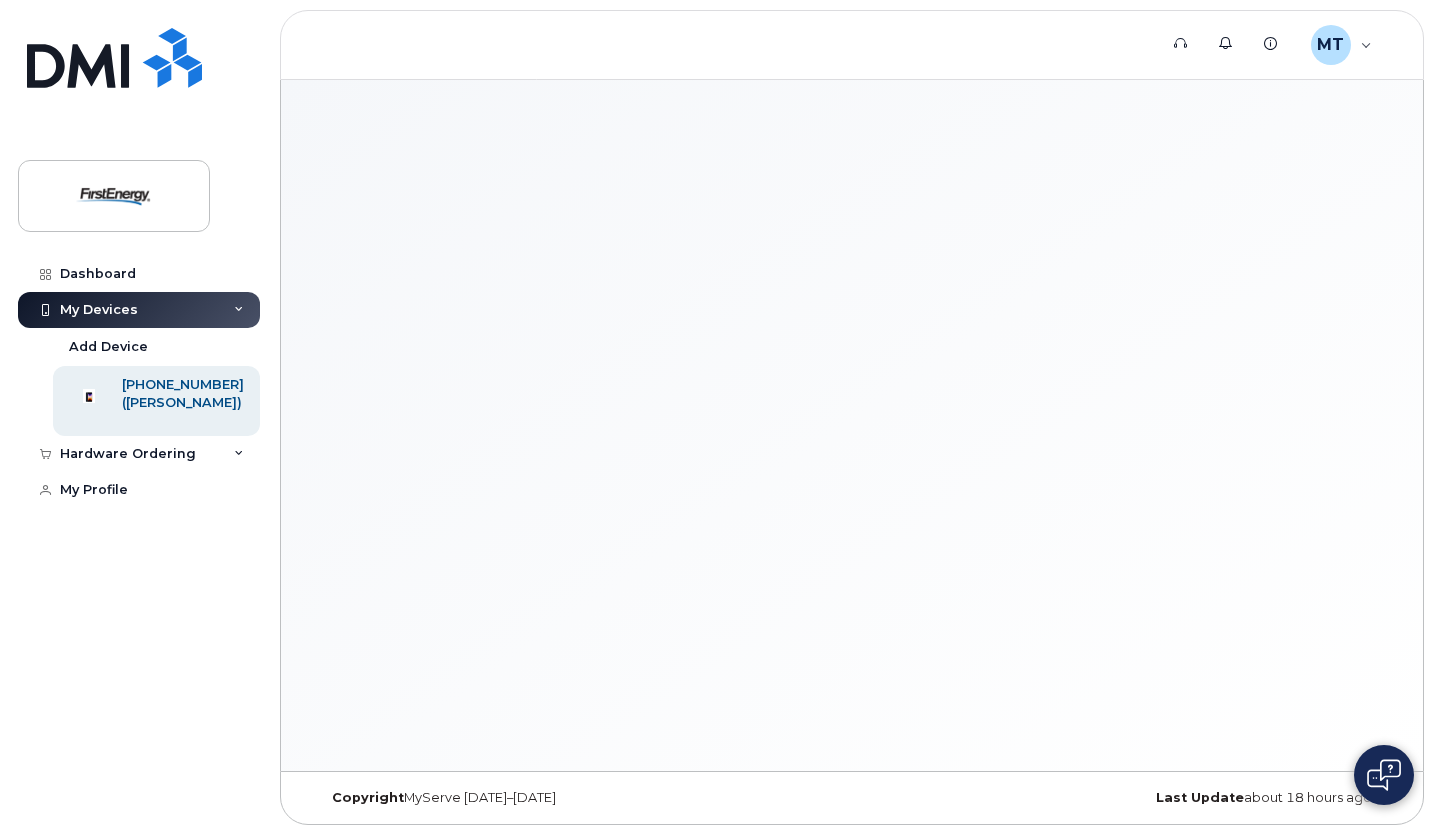 scroll, scrollTop: 0, scrollLeft: 0, axis: both 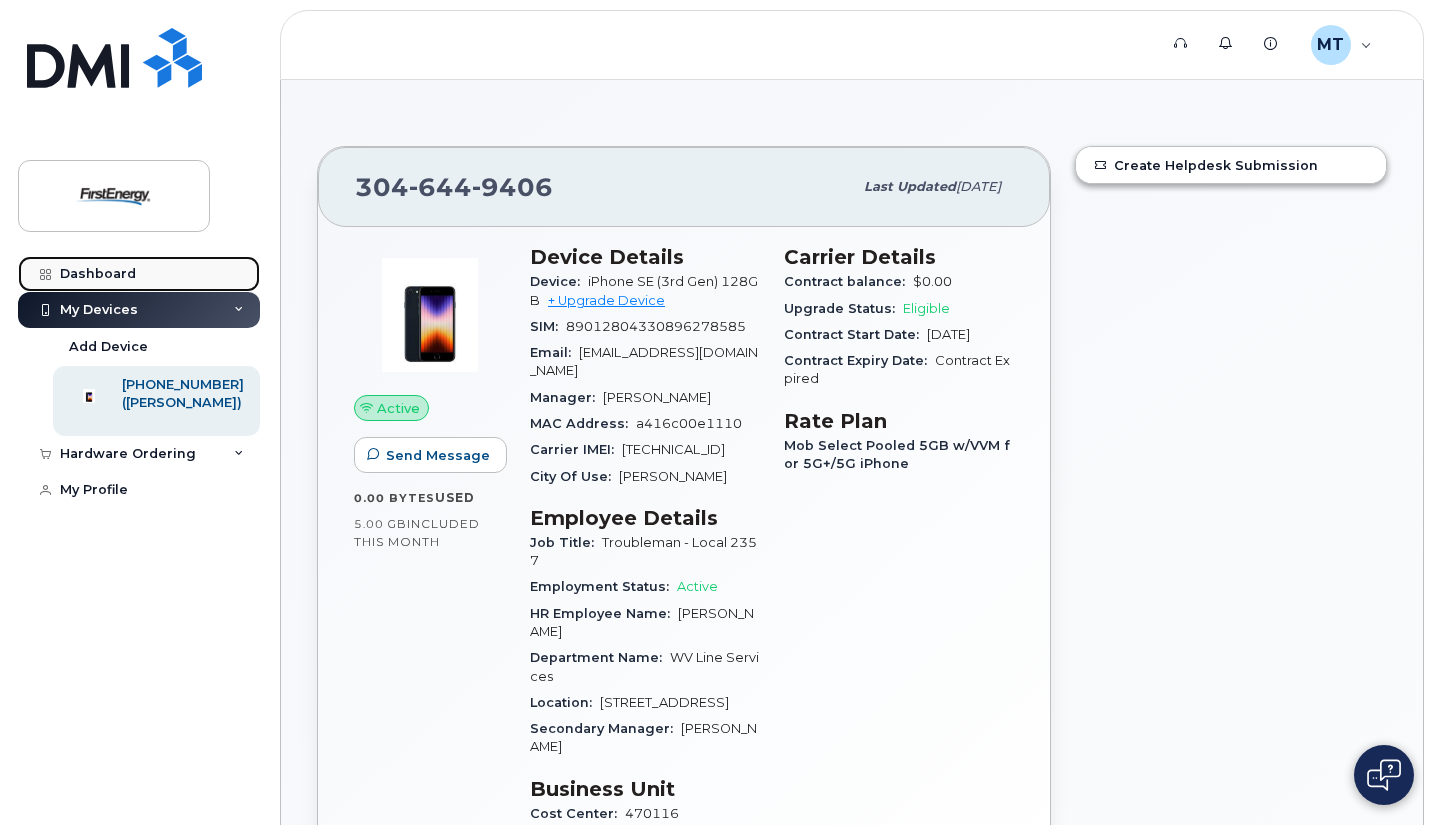 click on "Dashboard" 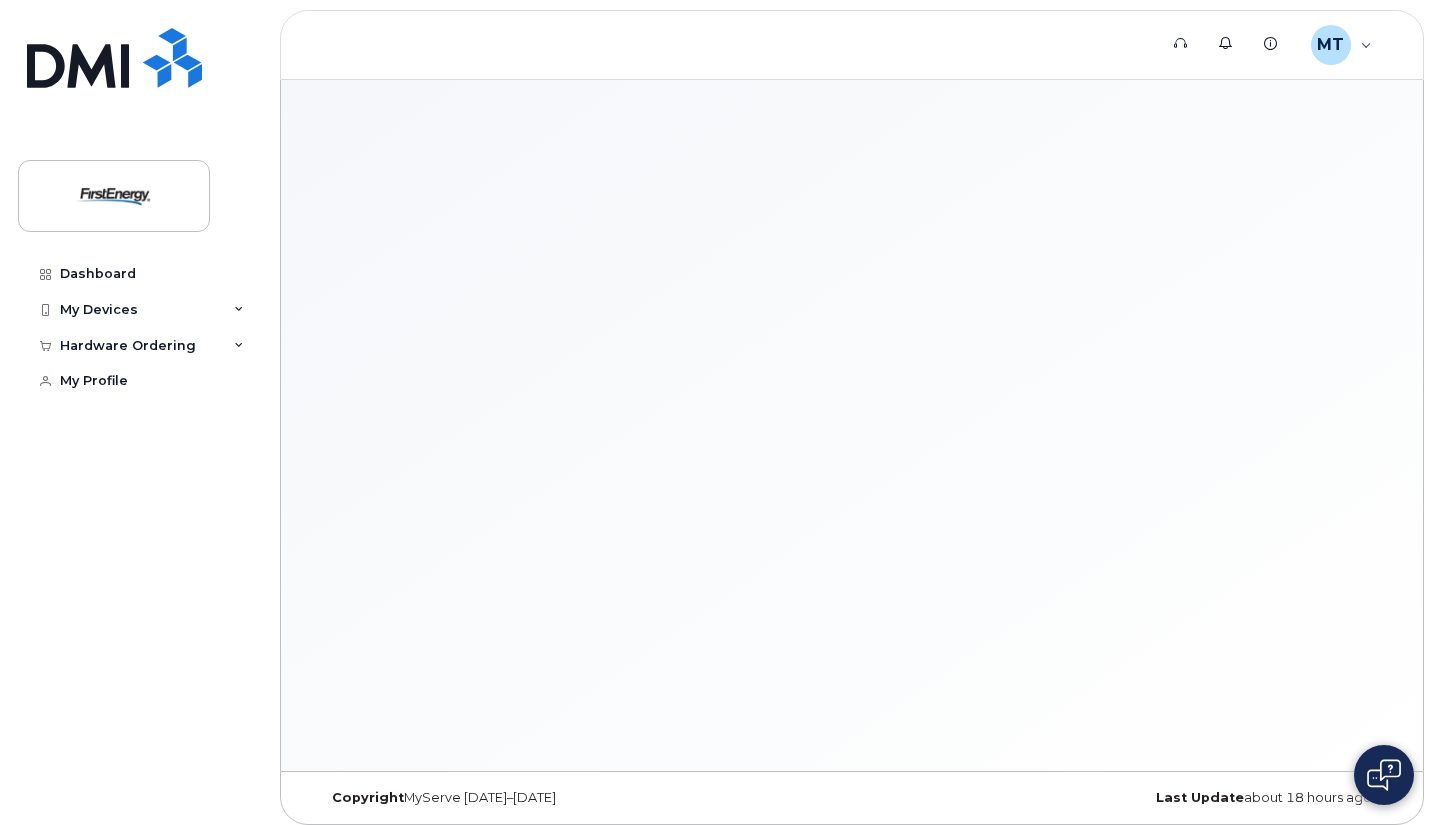 scroll, scrollTop: 0, scrollLeft: 0, axis: both 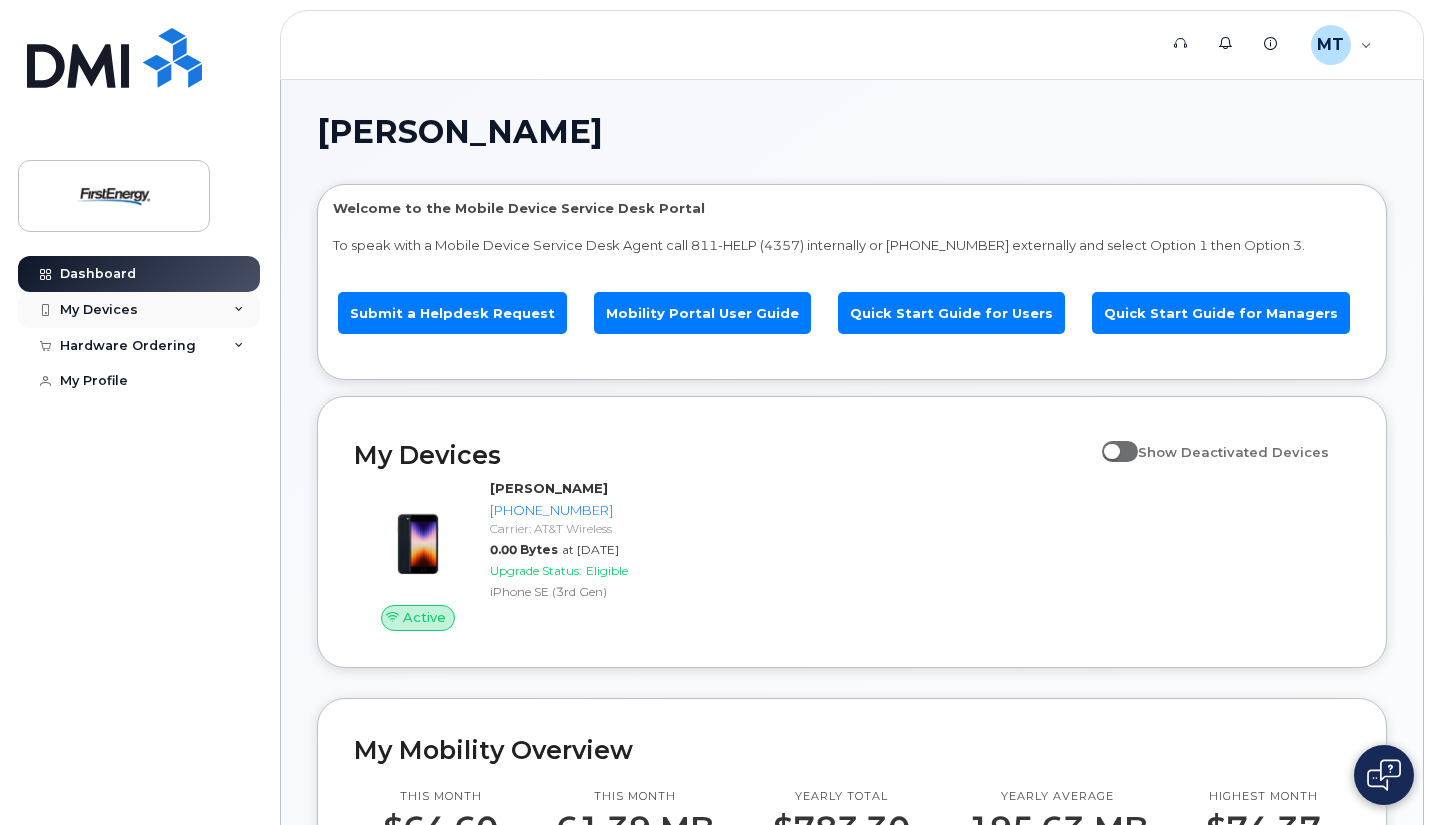 click on "My Devices" 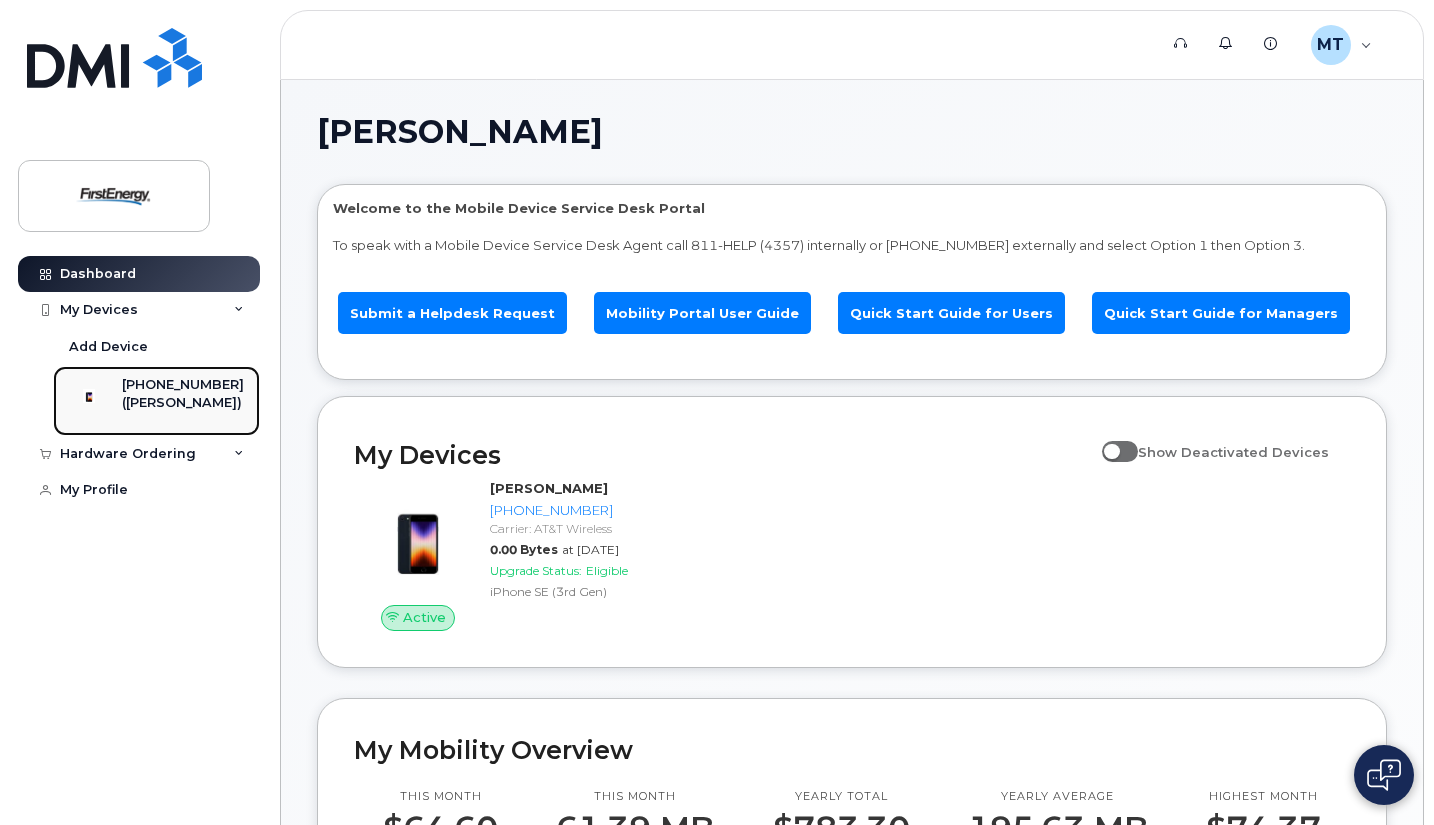 click on "([PERSON_NAME])" 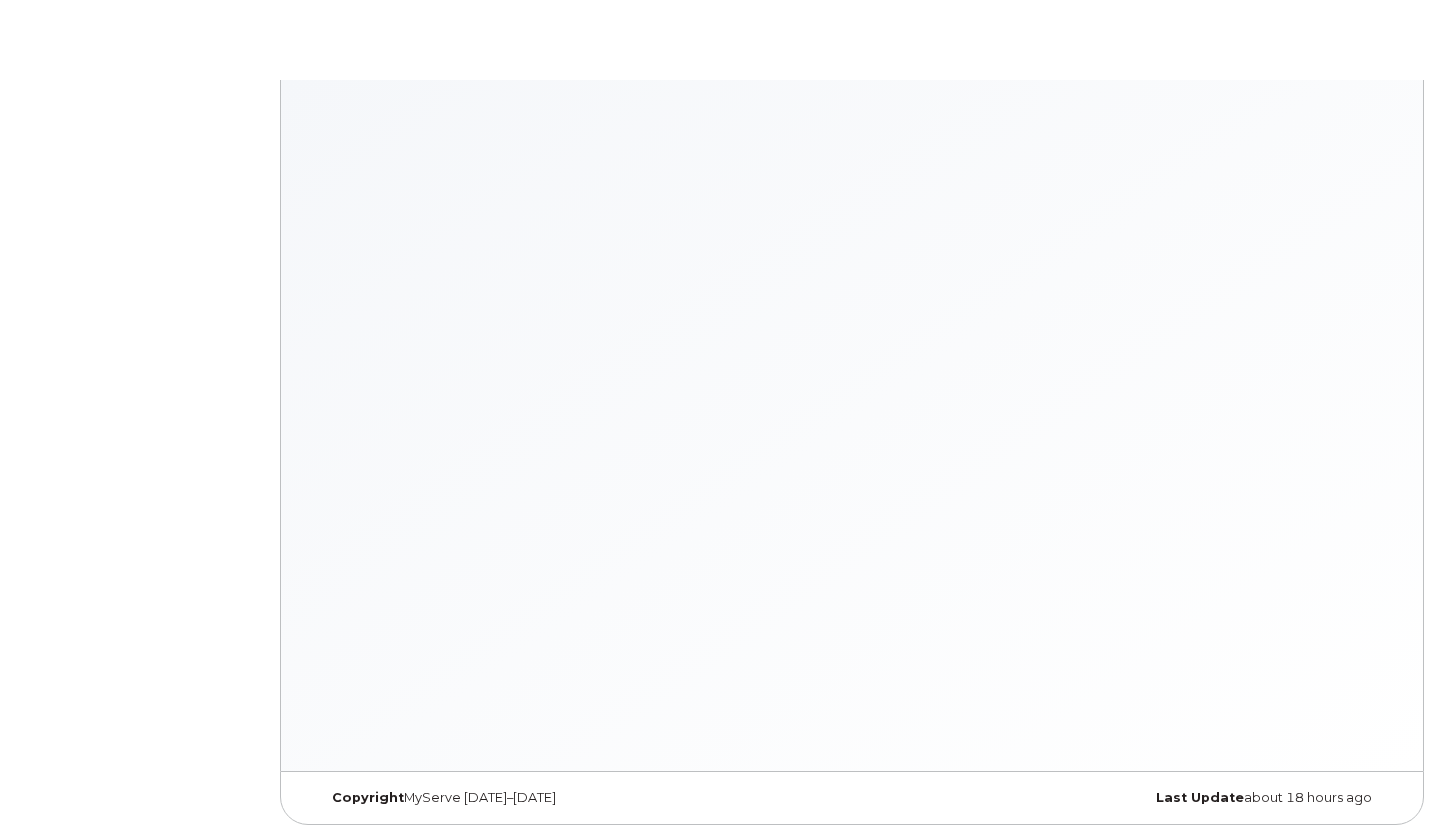 scroll, scrollTop: 0, scrollLeft: 0, axis: both 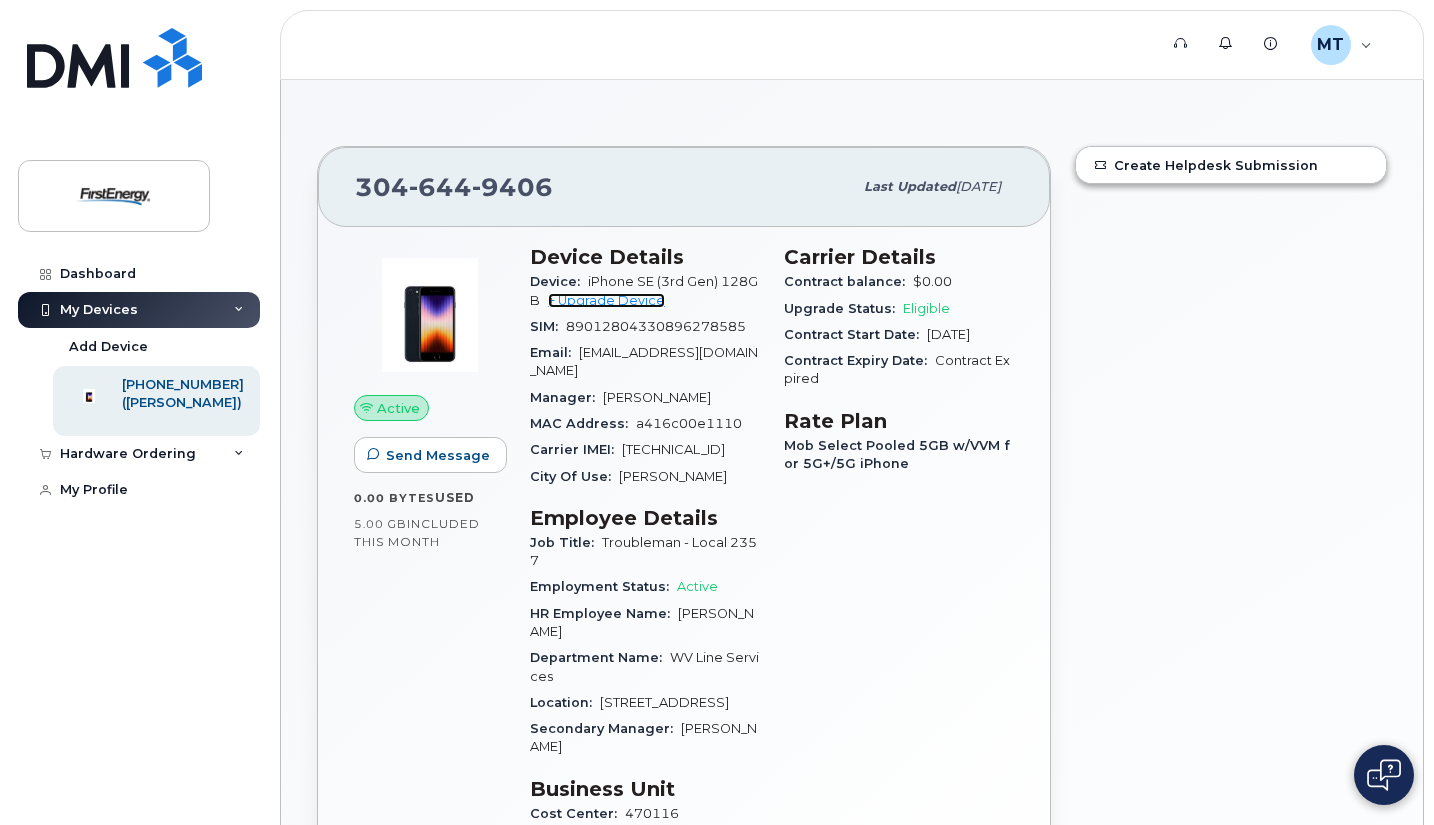 click on "+ Upgrade Device" 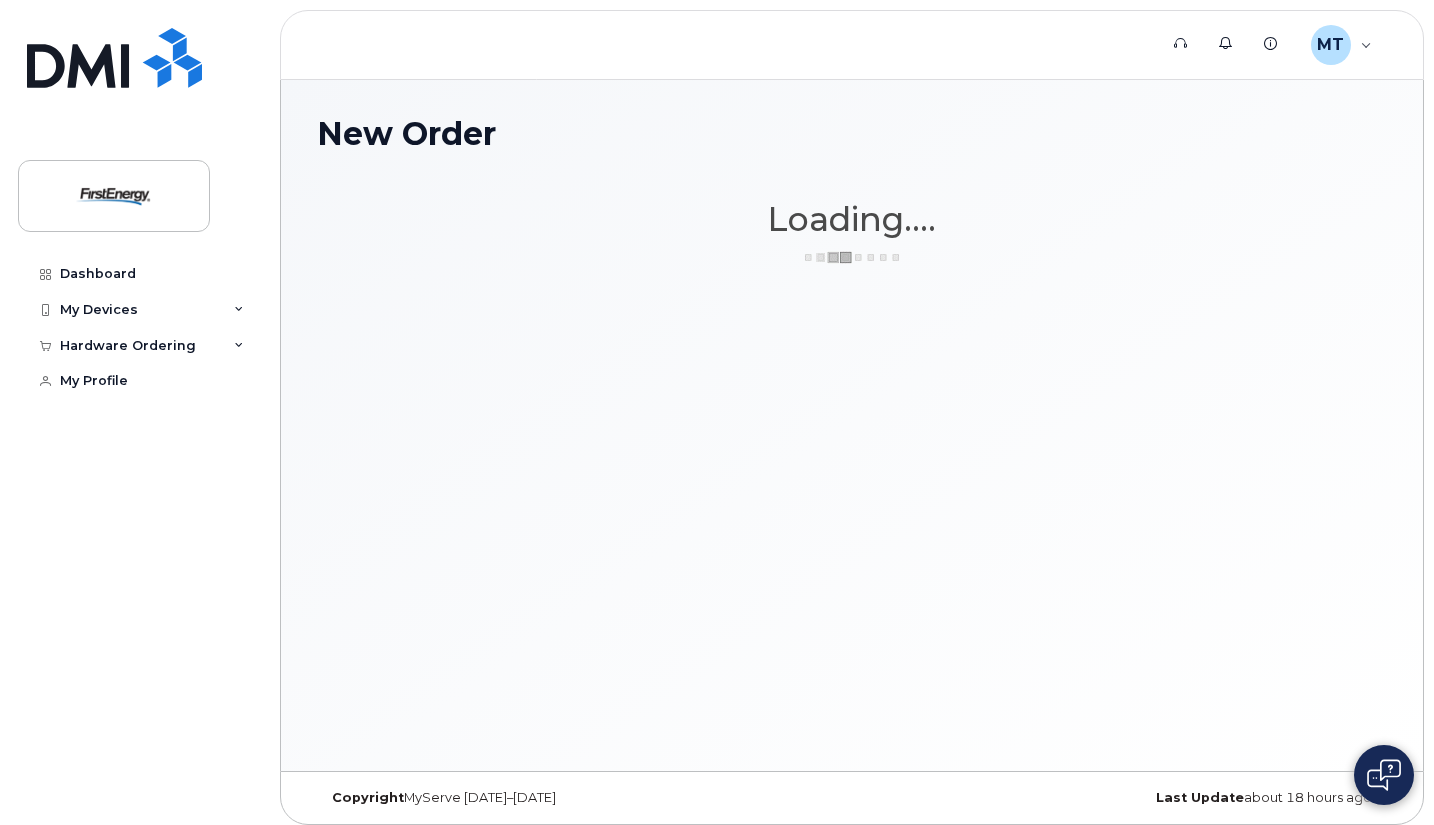 scroll, scrollTop: 0, scrollLeft: 0, axis: both 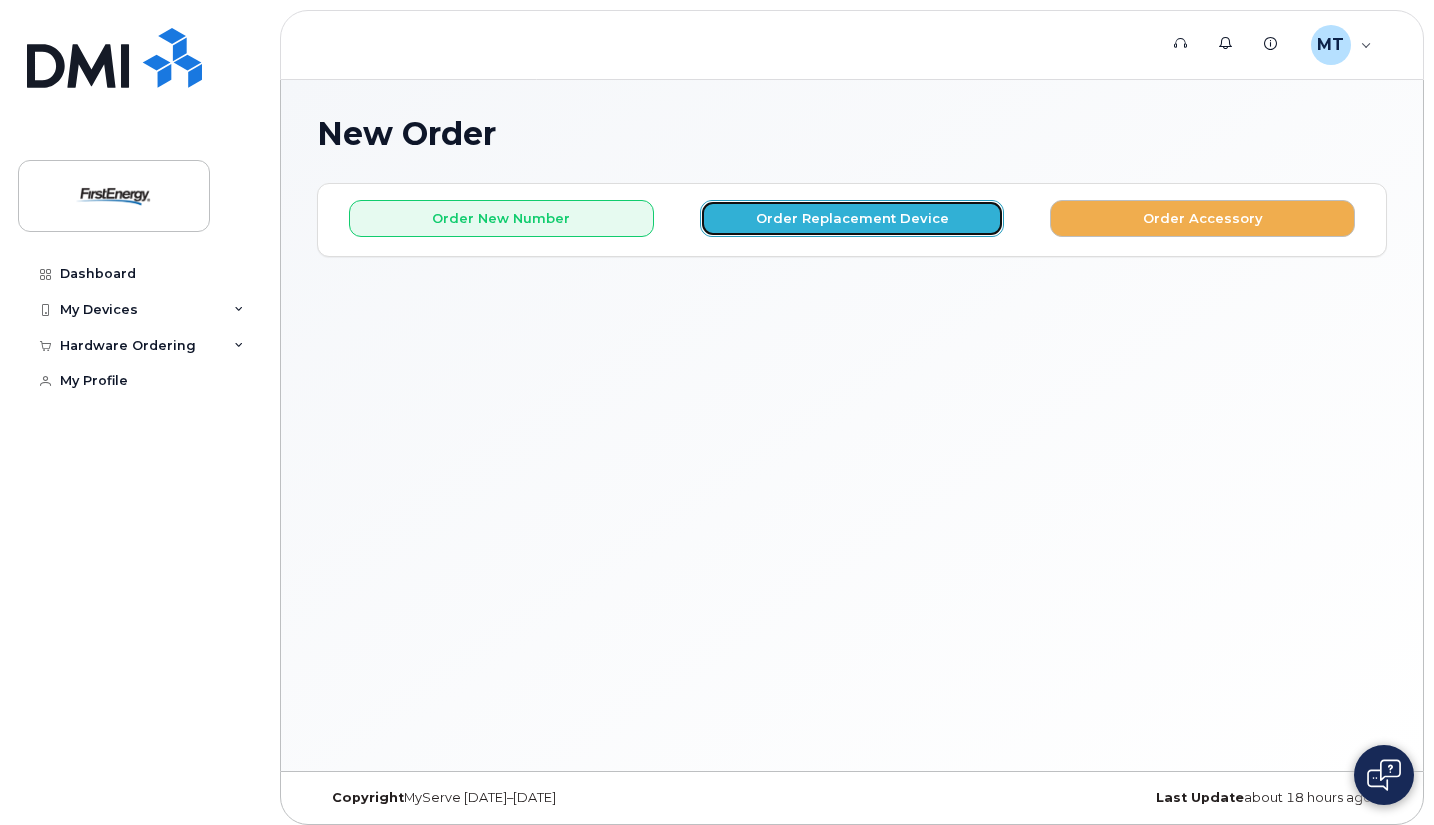 click on "Order Replacement Device" 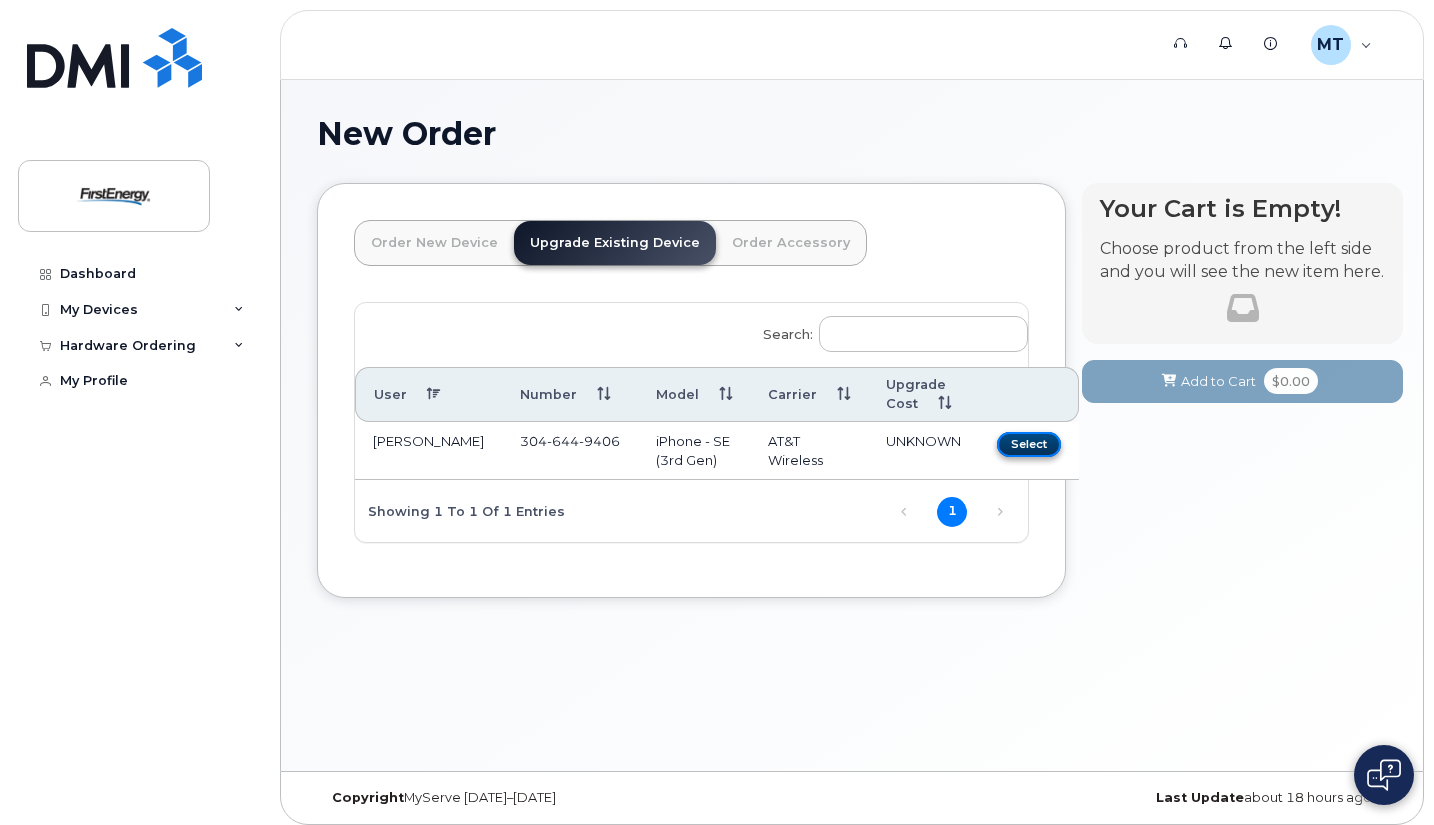 click on "Select" 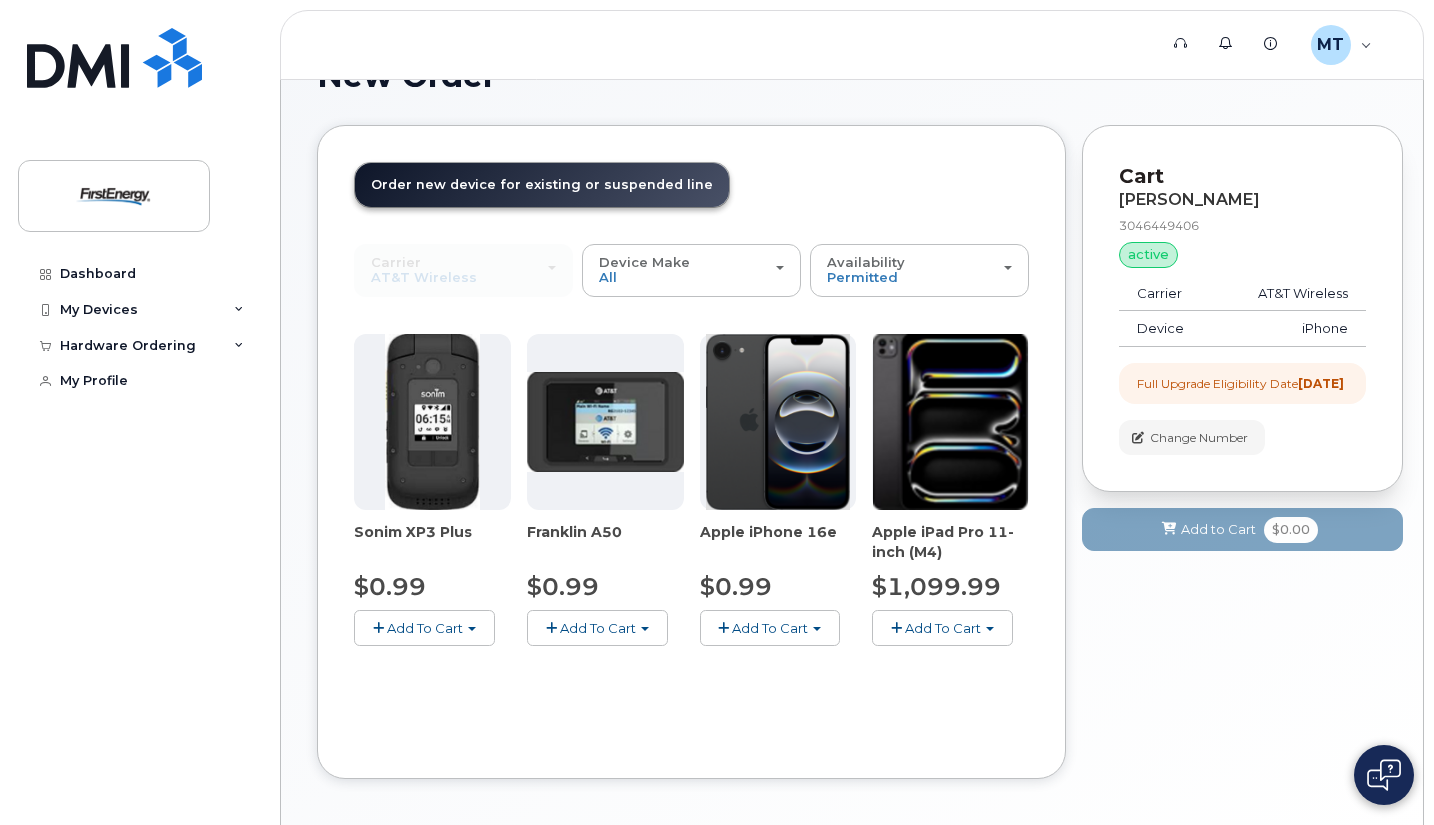 scroll, scrollTop: 60, scrollLeft: 0, axis: vertical 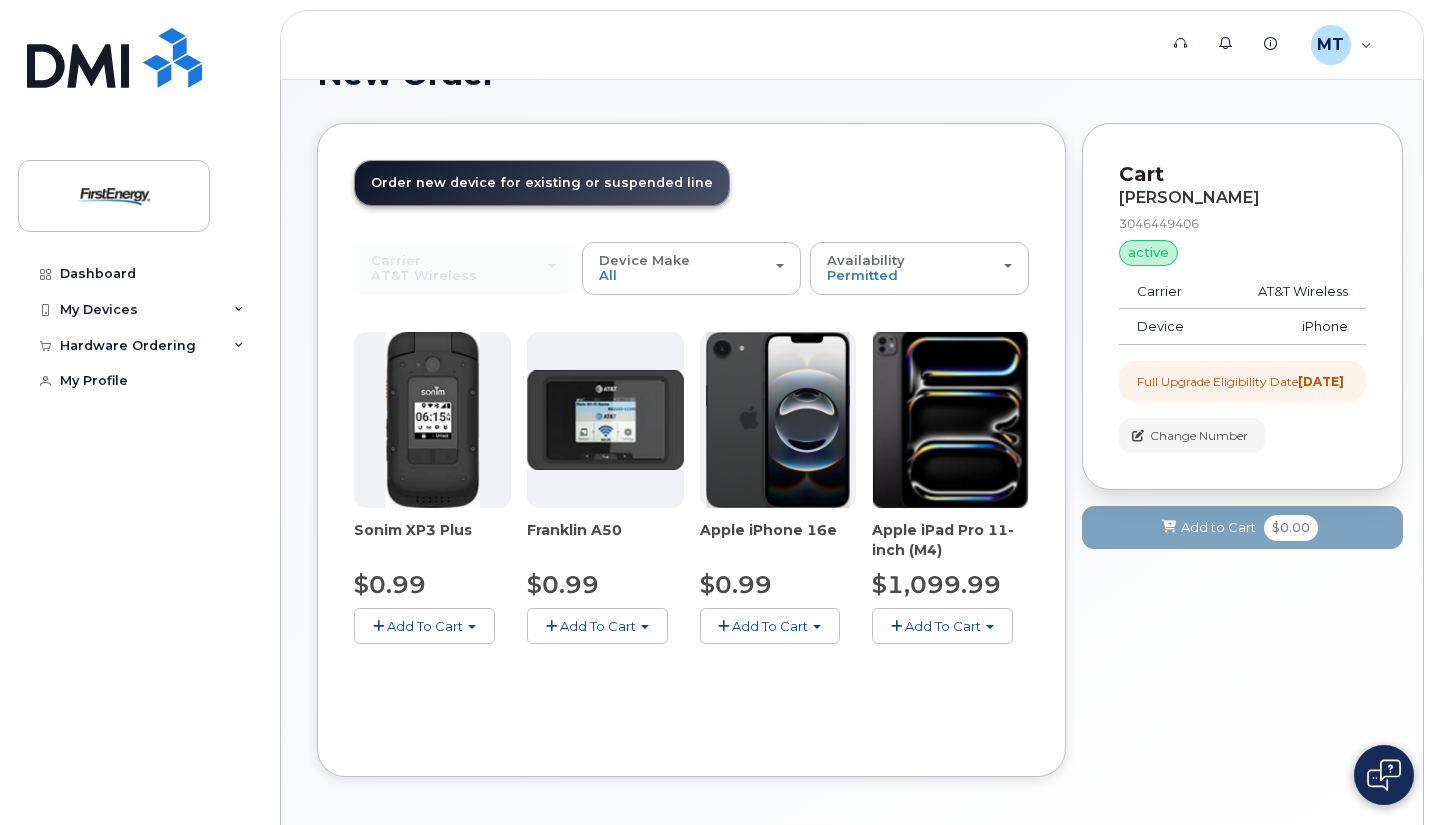 click on "Add To Cart" 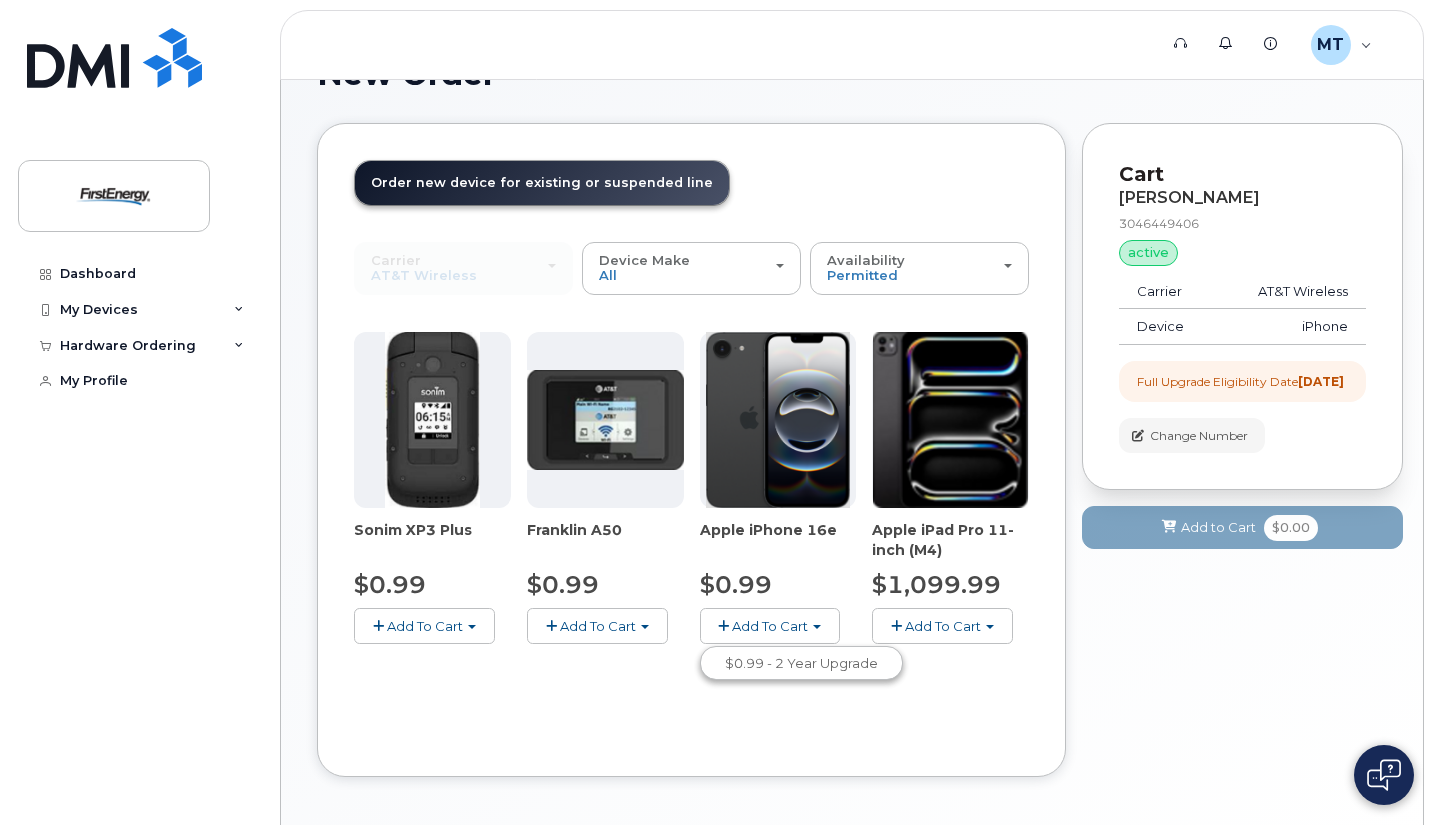 click on "Add To Cart" 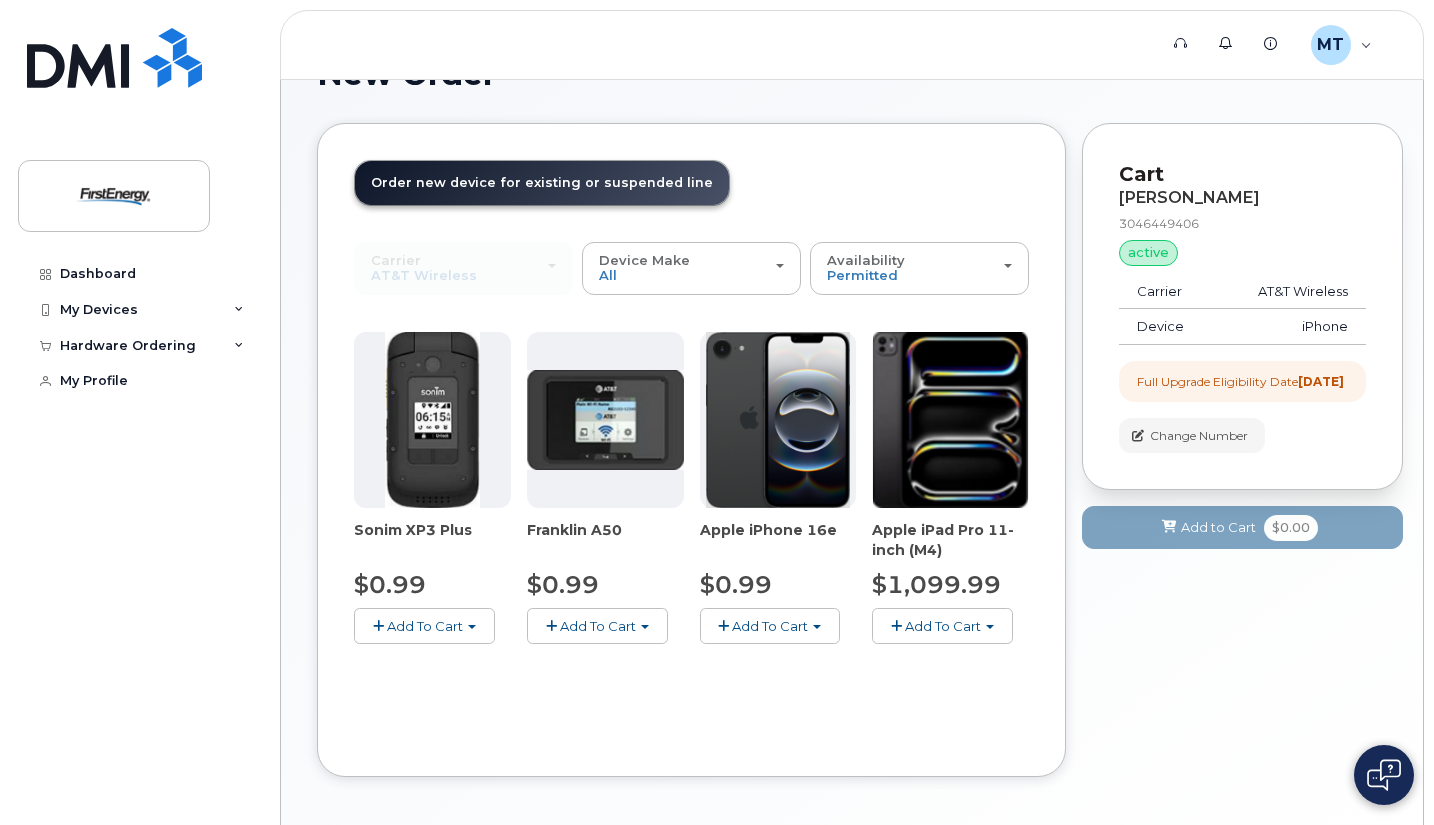 click 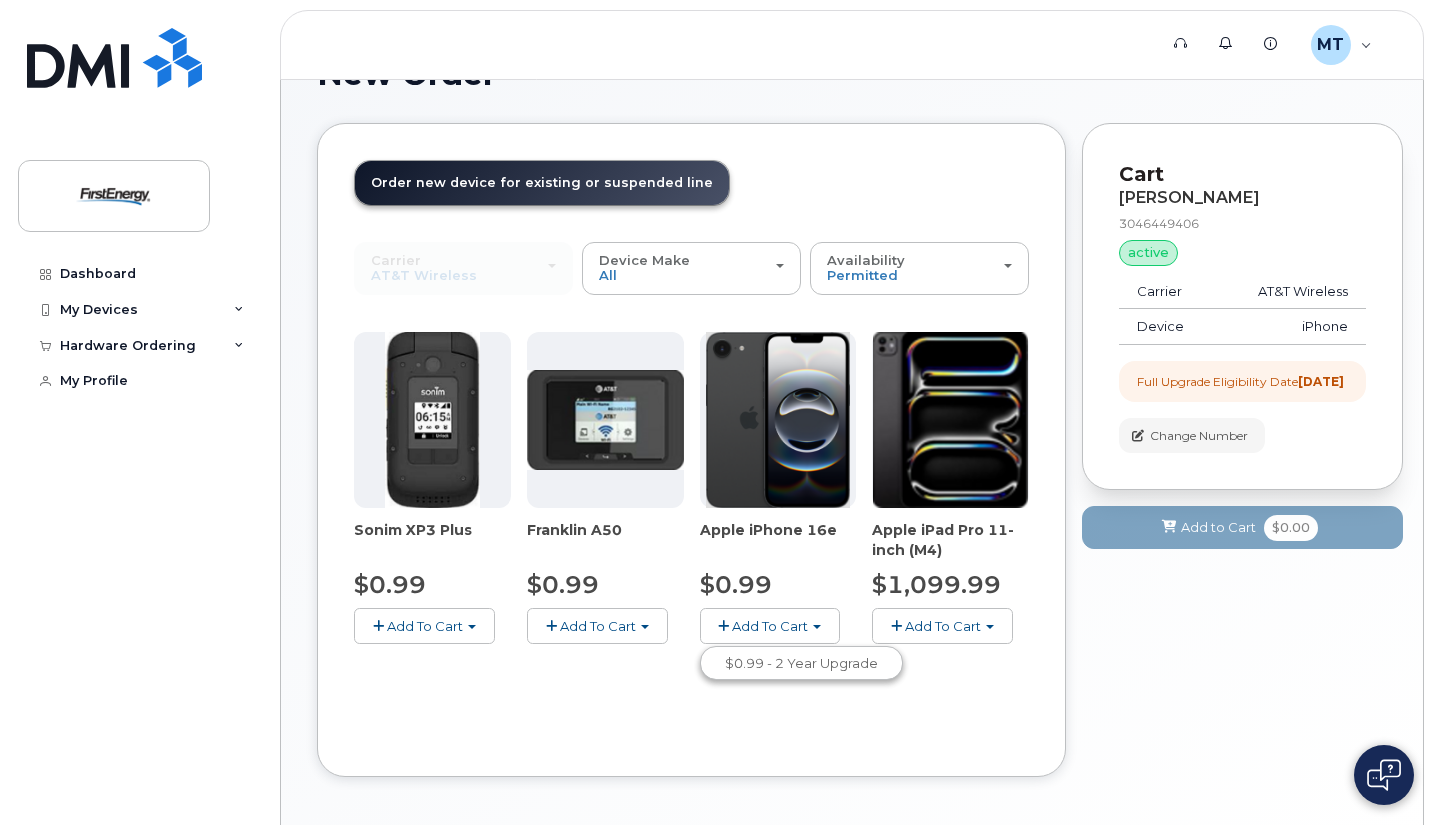 click on "Add To Cart" 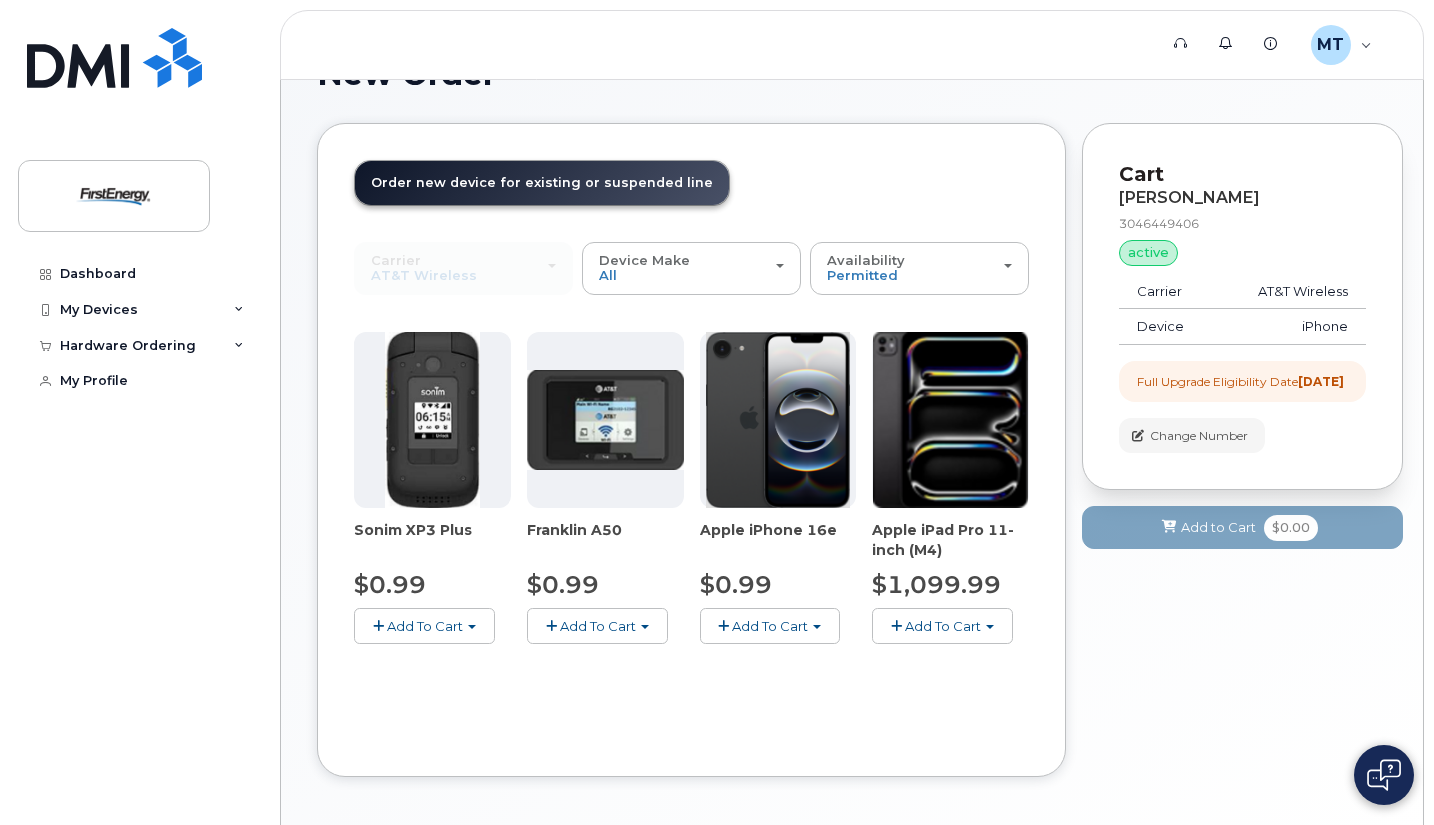 click 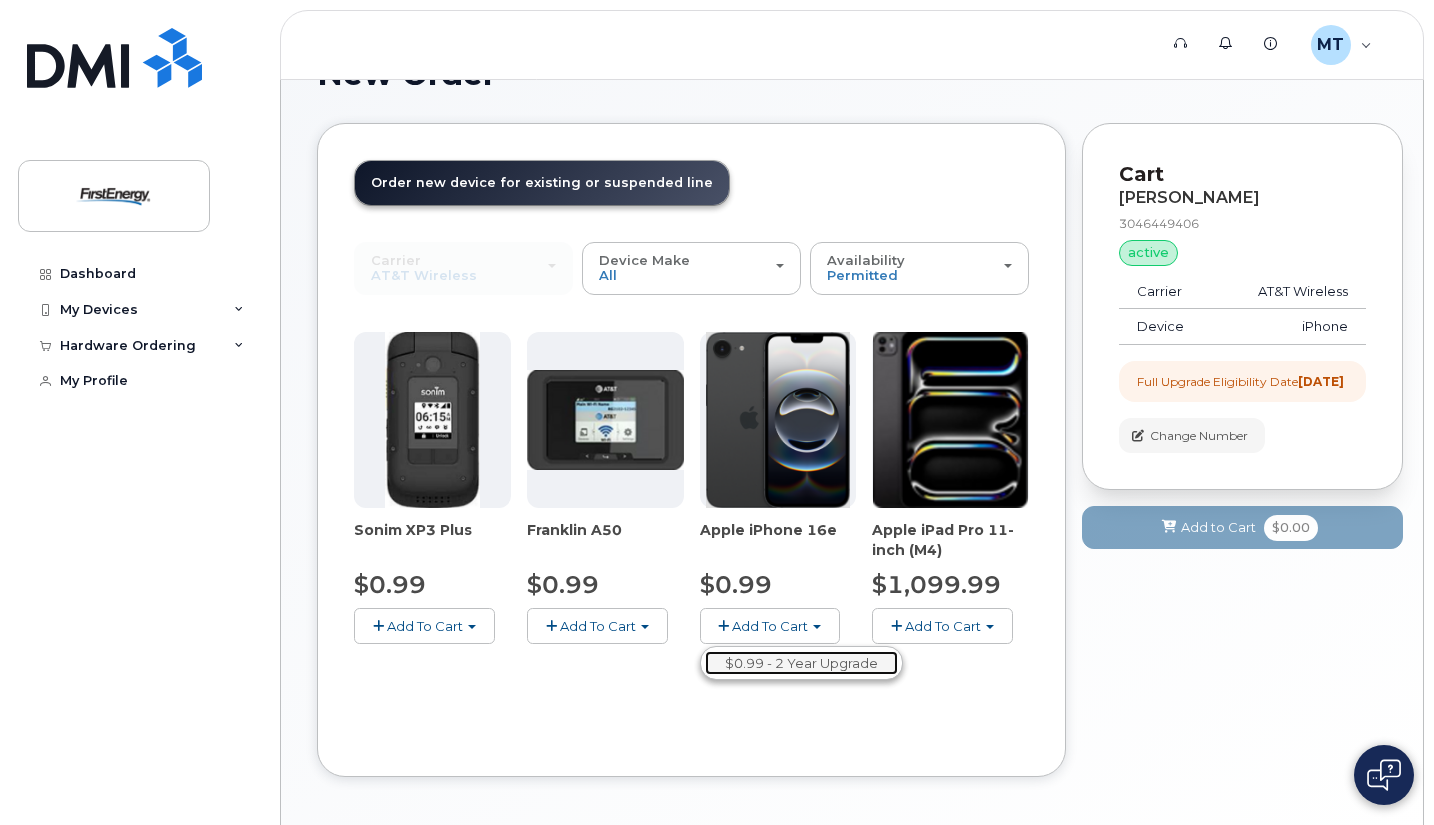 click on "$0.99 - 2 Year Upgrade" 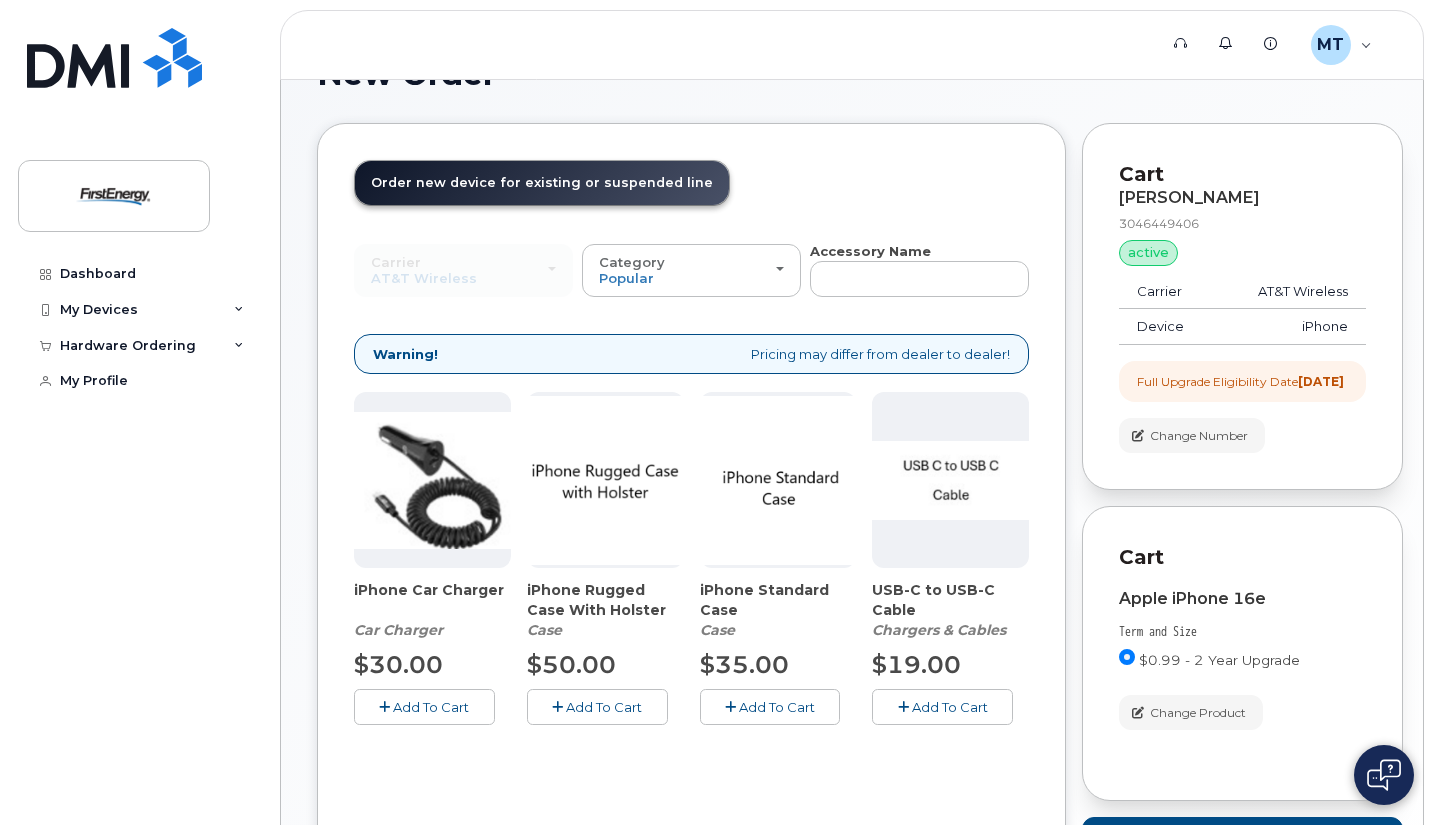 click on "Add To Cart" 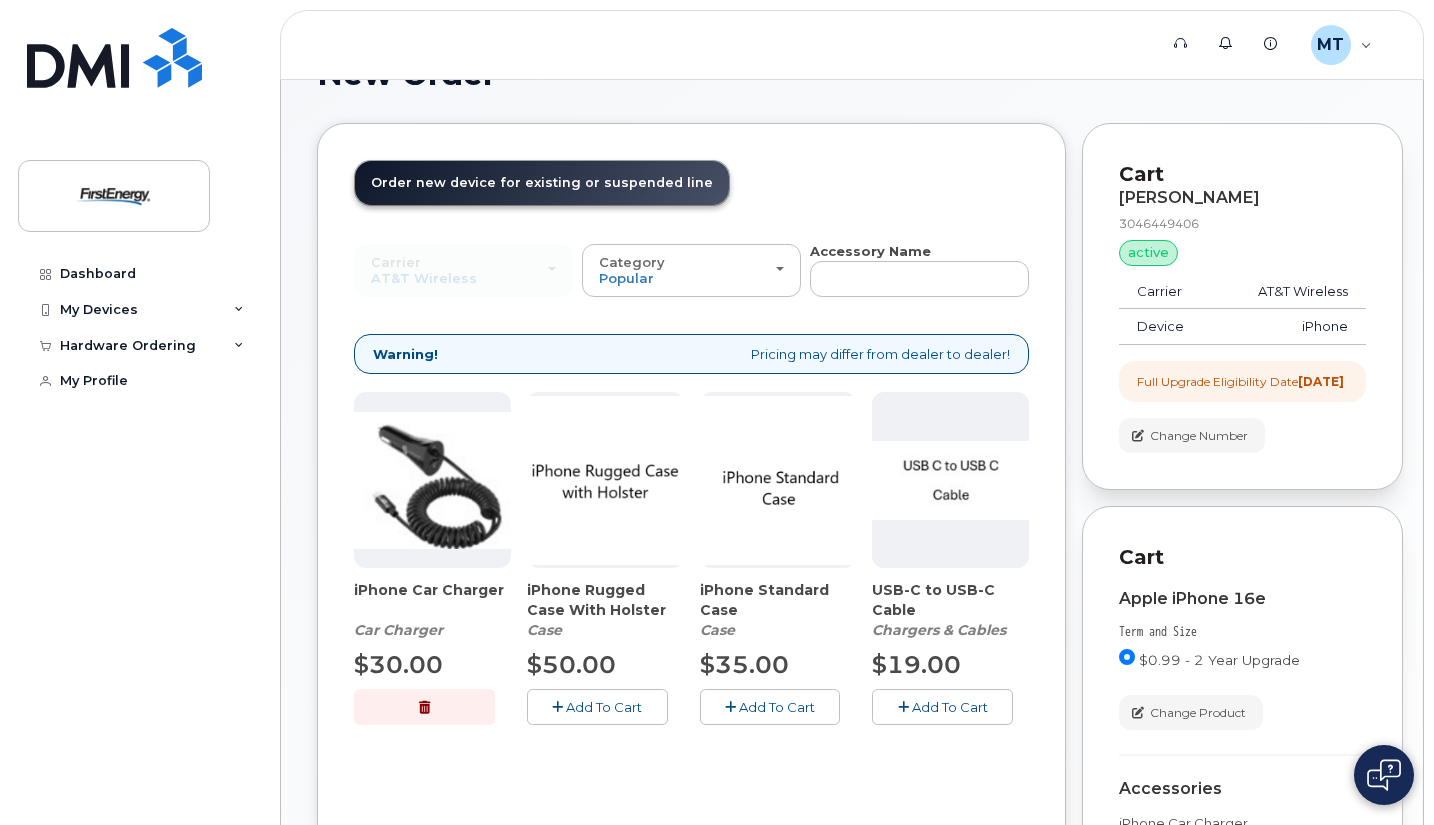 click on "Add To Cart" 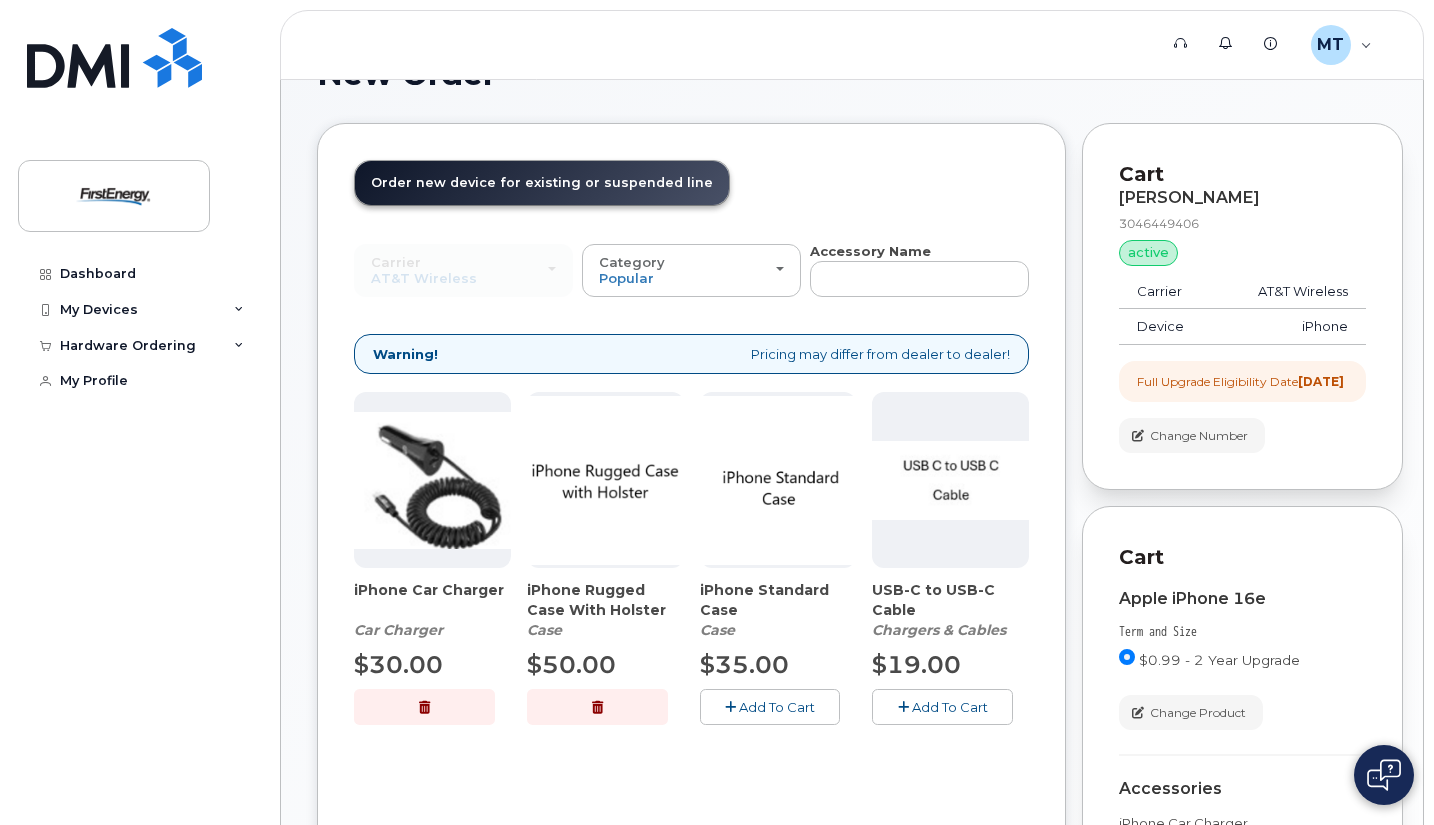 click on "Add To Cart" 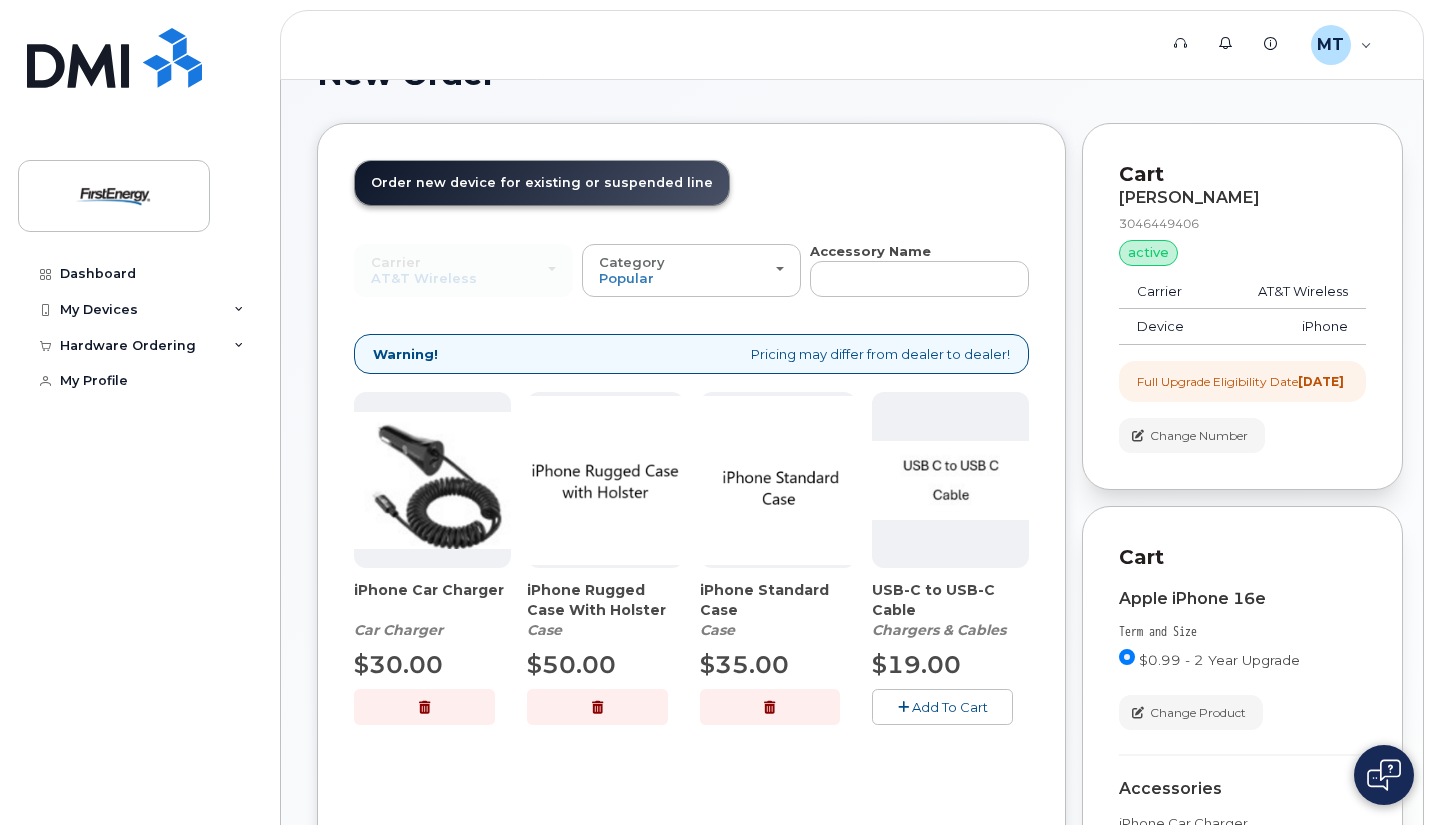 click on "Add To Cart" 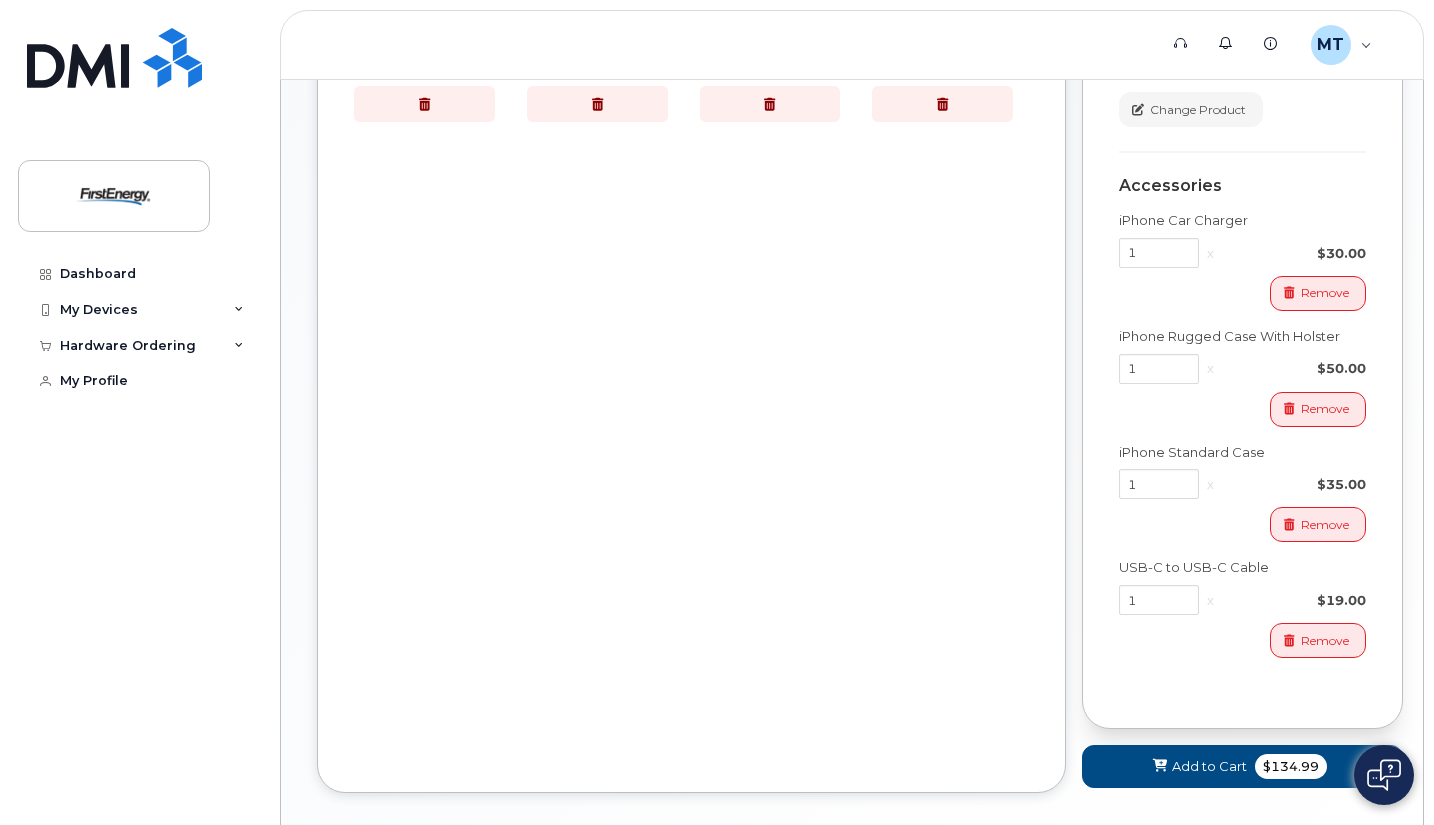scroll, scrollTop: 770, scrollLeft: 0, axis: vertical 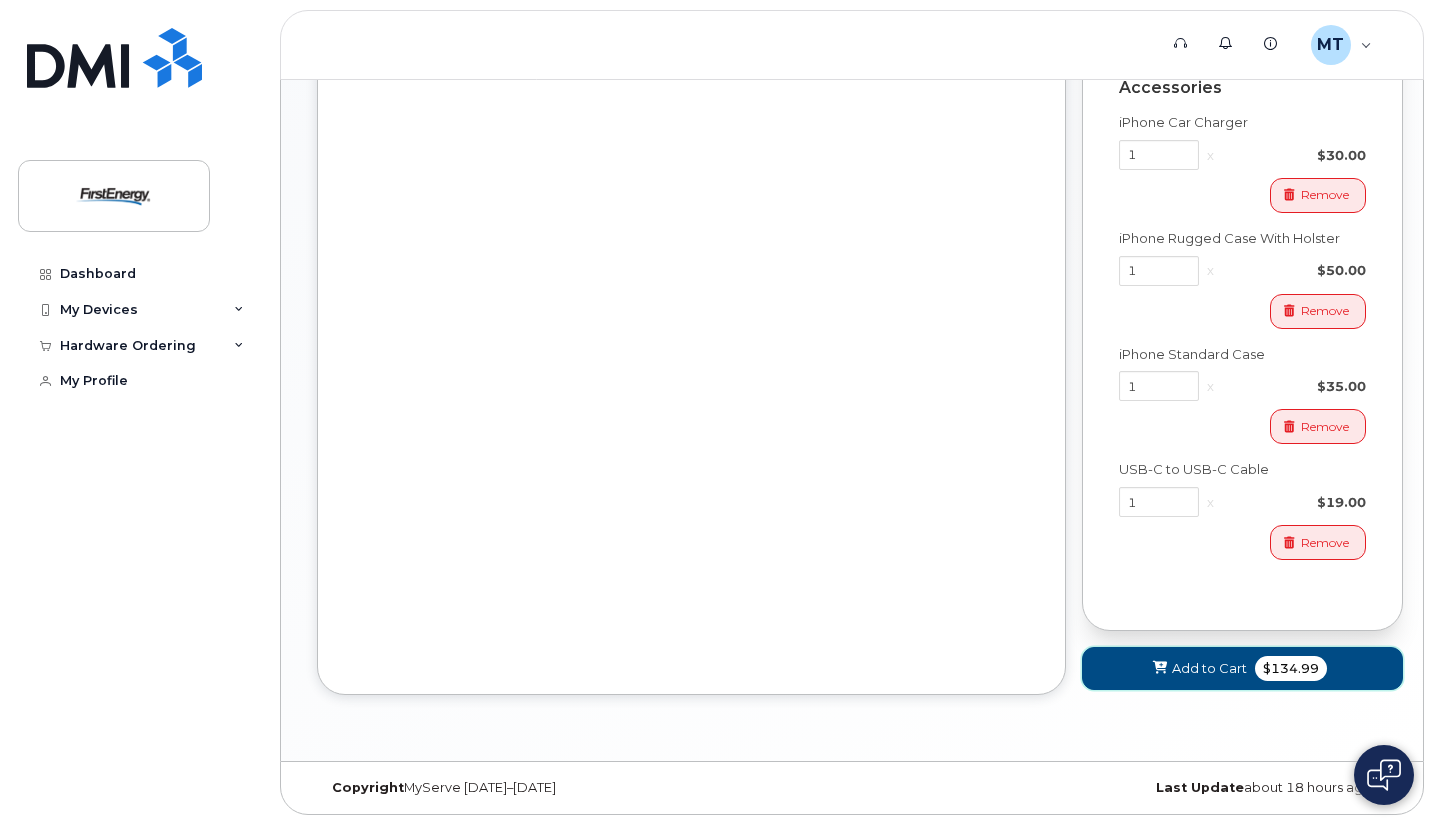 click on "Add to Cart" 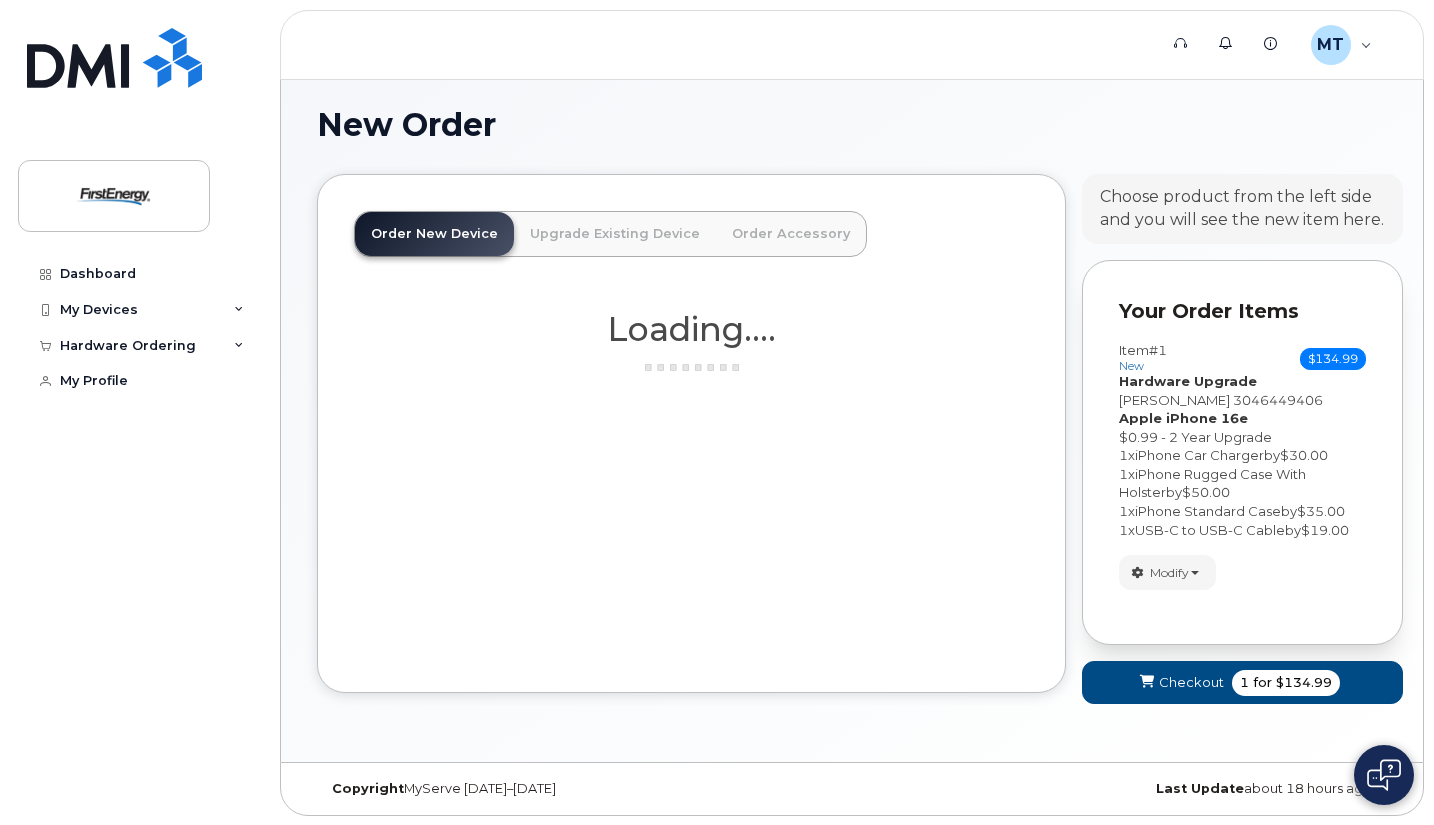 scroll, scrollTop: 138, scrollLeft: 0, axis: vertical 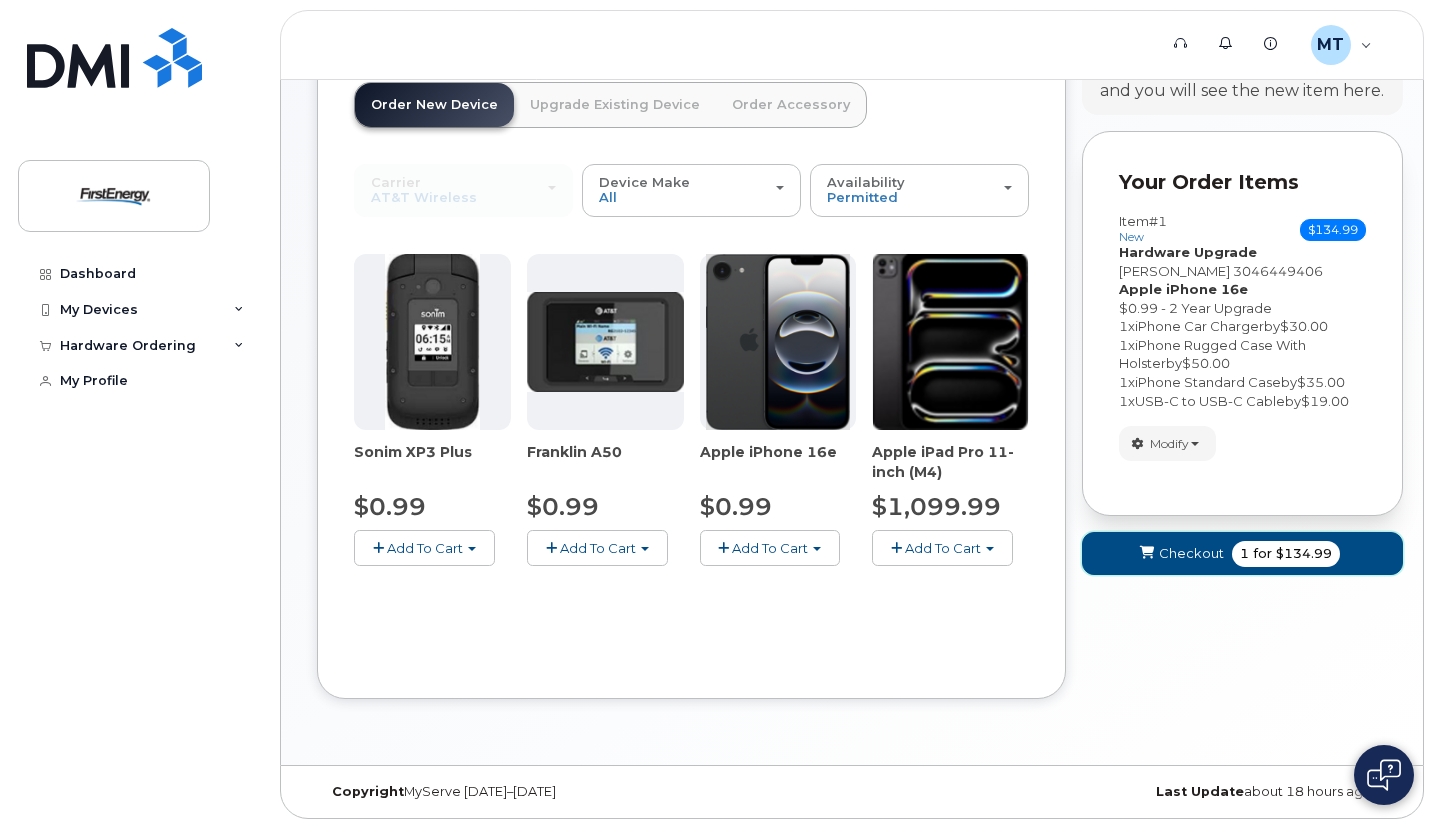 click on "Checkout
1
for
$134.99" 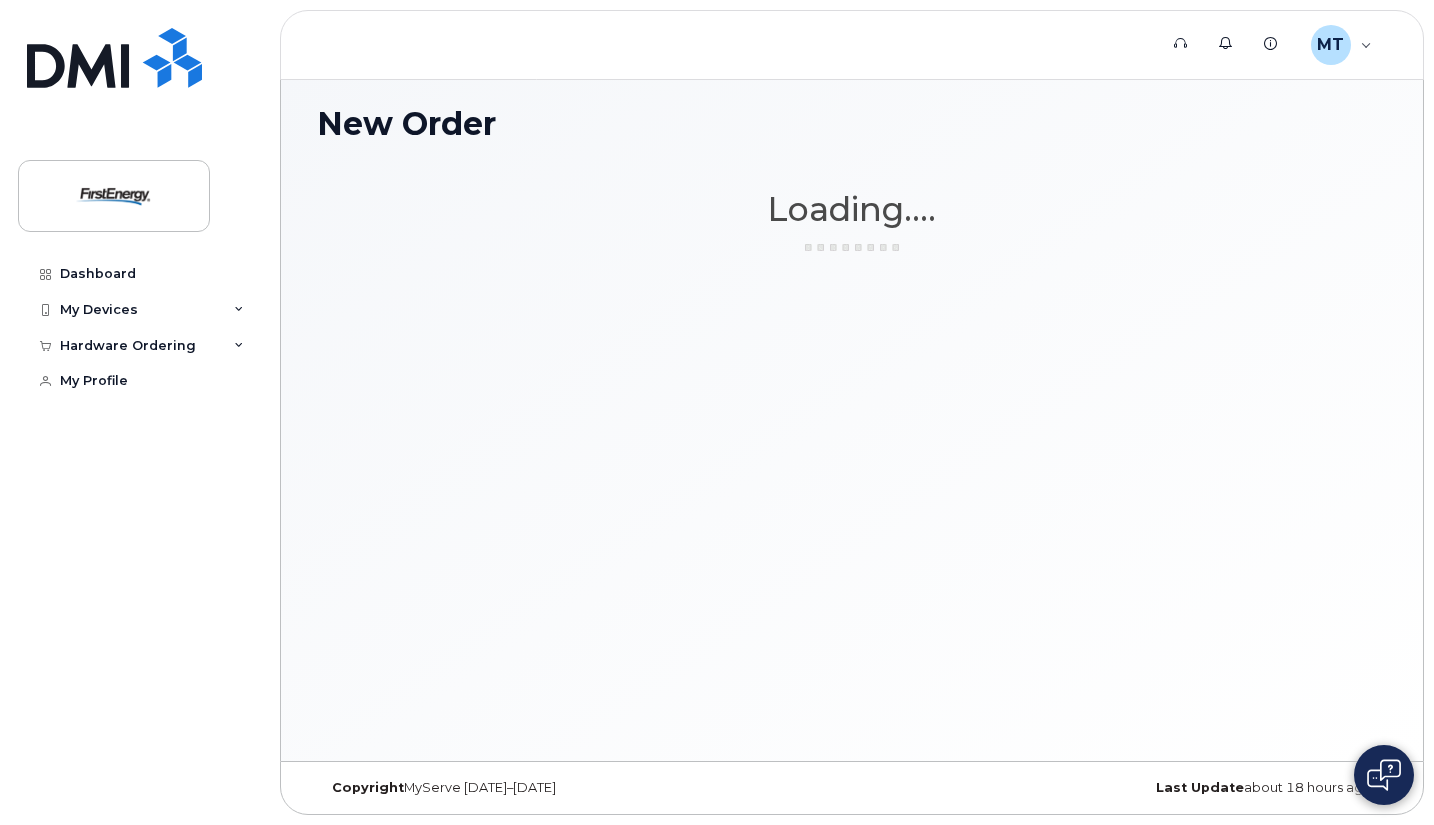 scroll, scrollTop: 9, scrollLeft: 0, axis: vertical 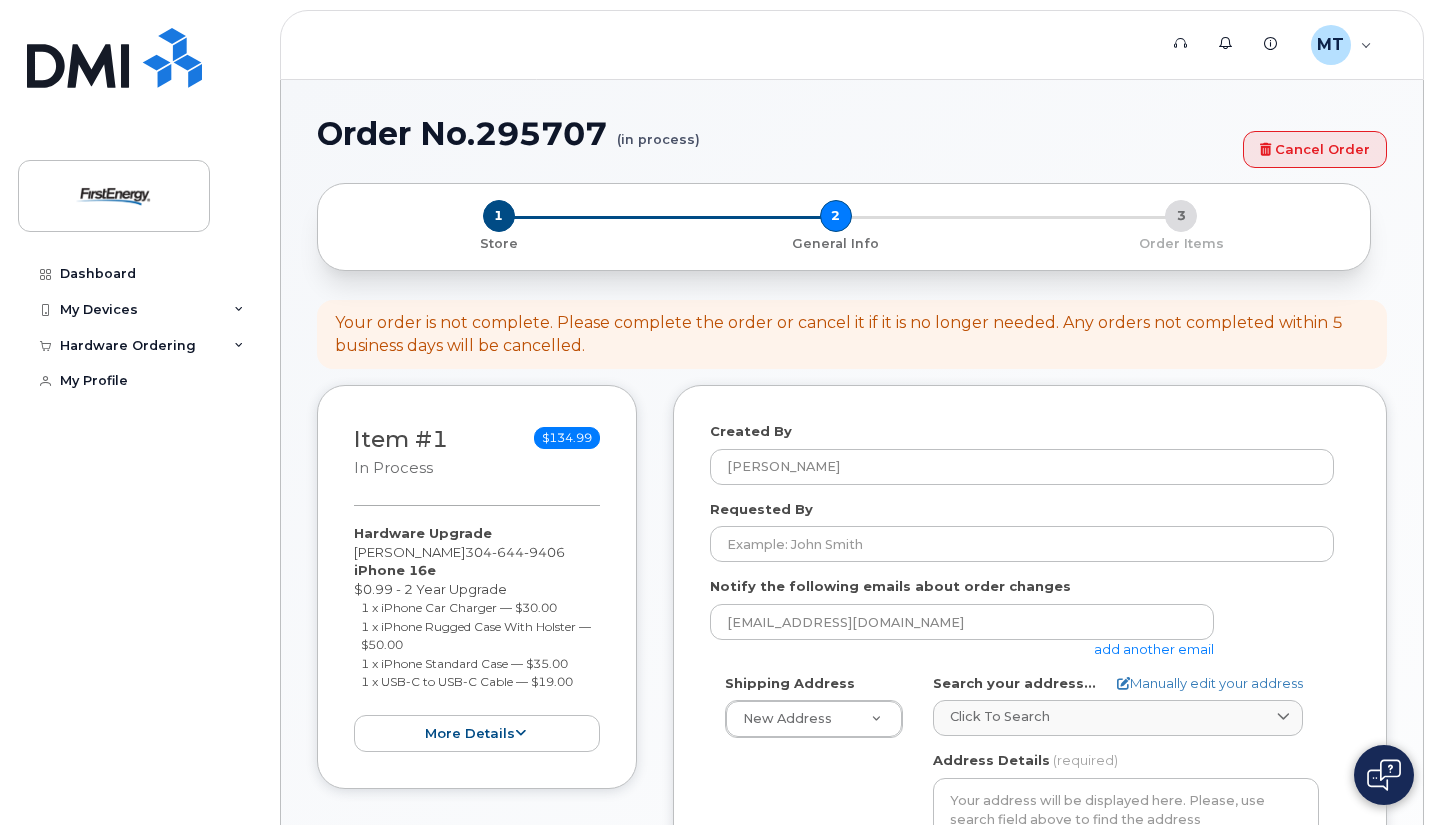 select 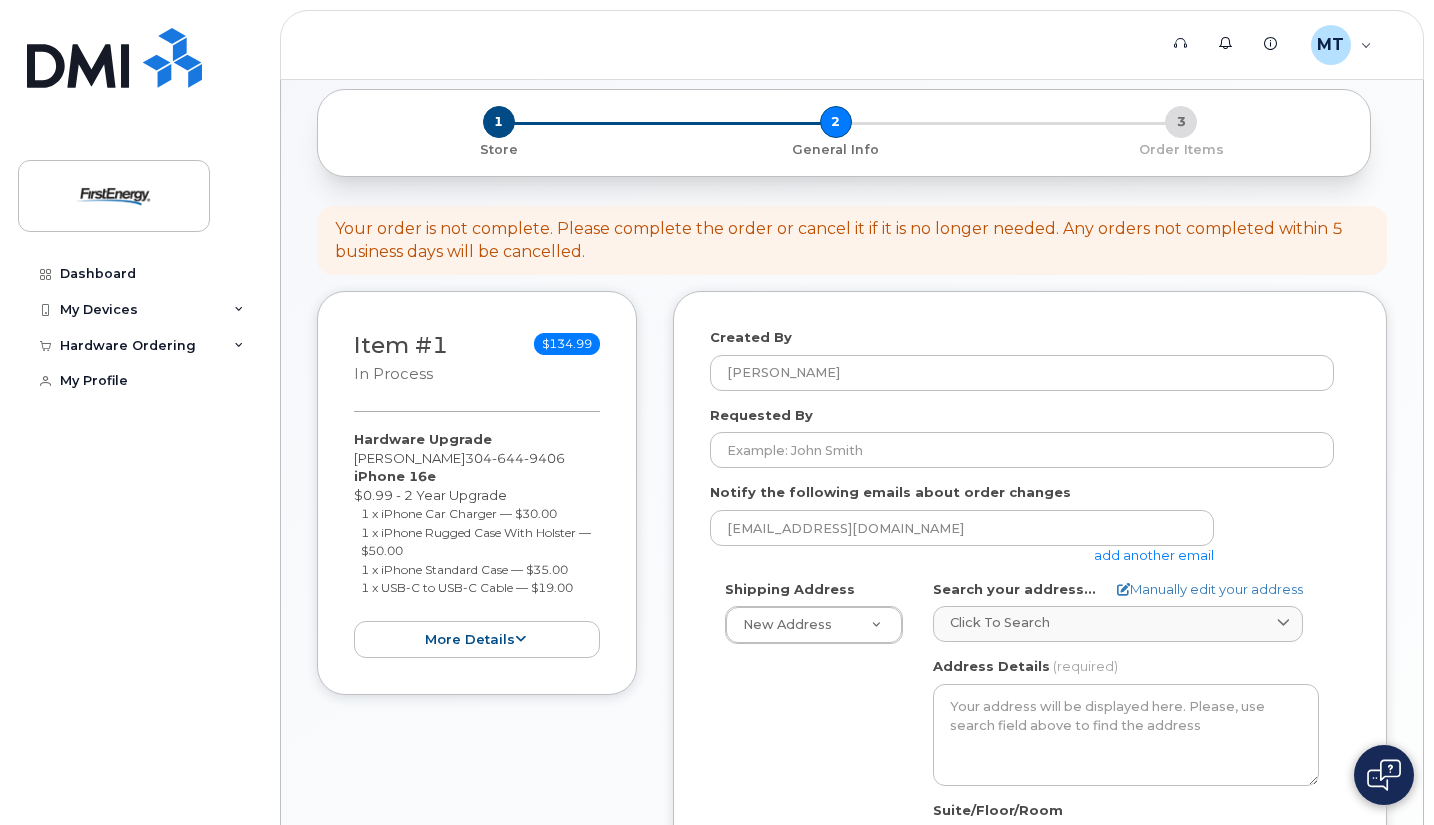 scroll, scrollTop: 88, scrollLeft: 0, axis: vertical 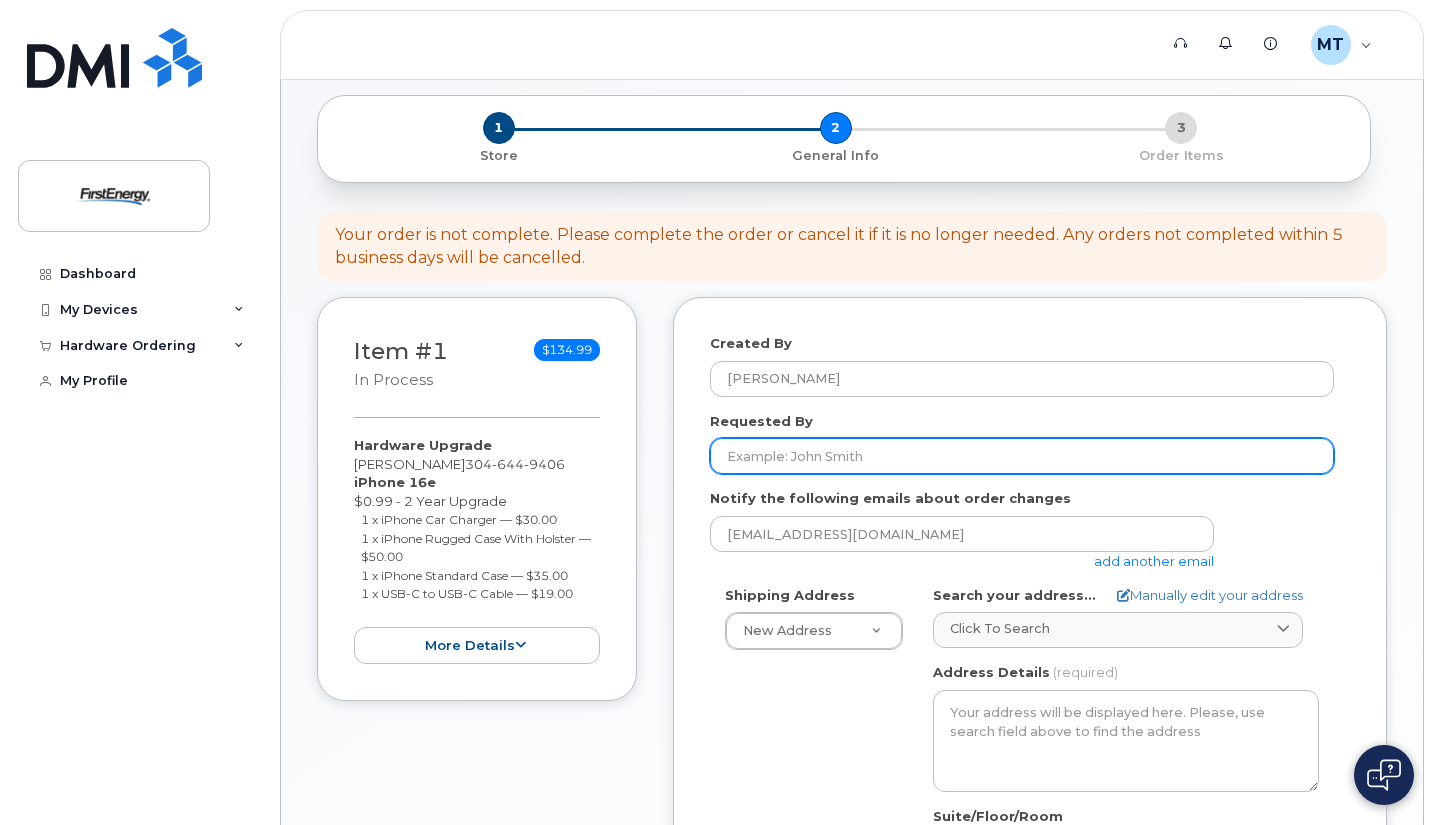 click on "Requested By" 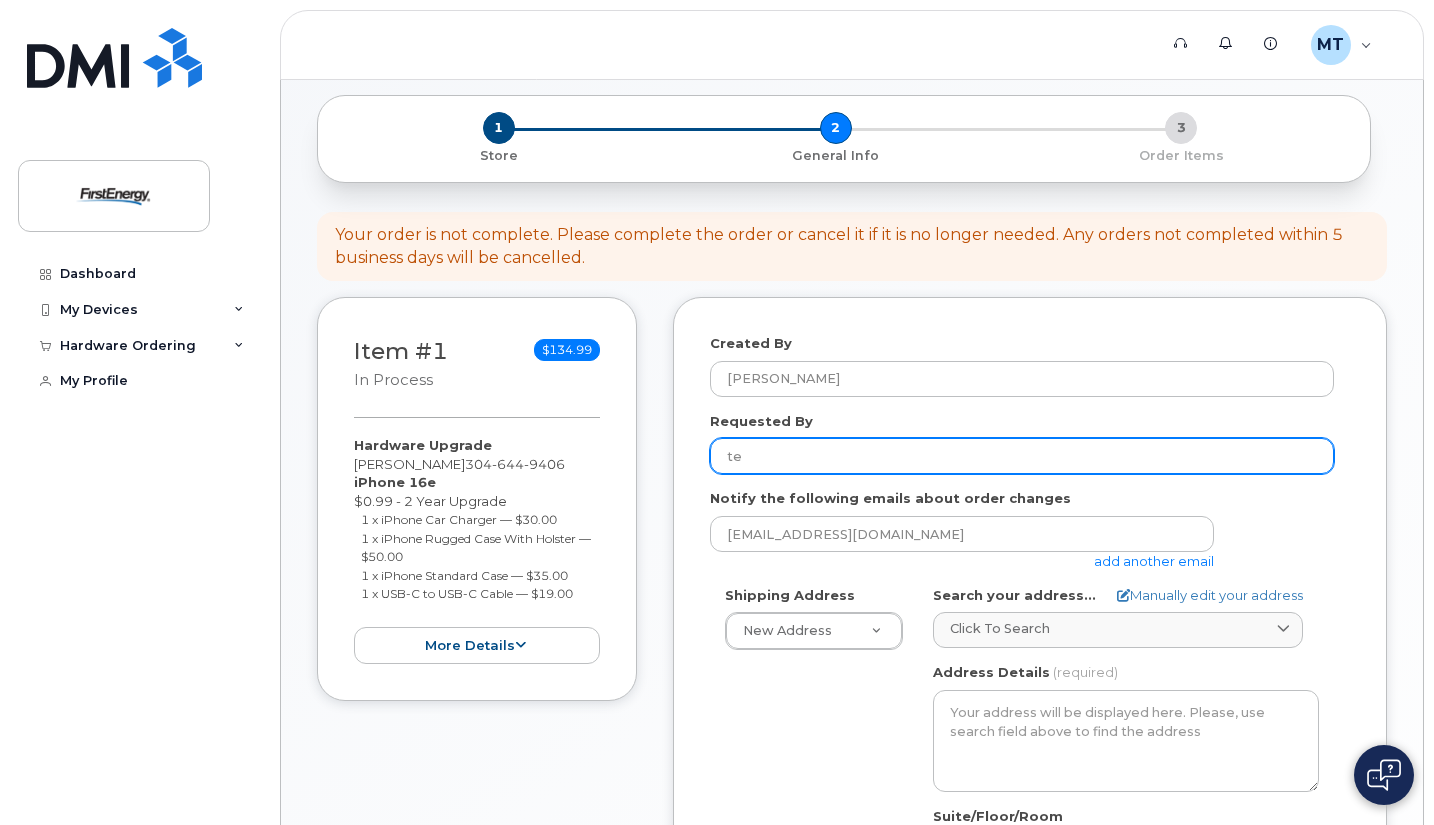 type on "t" 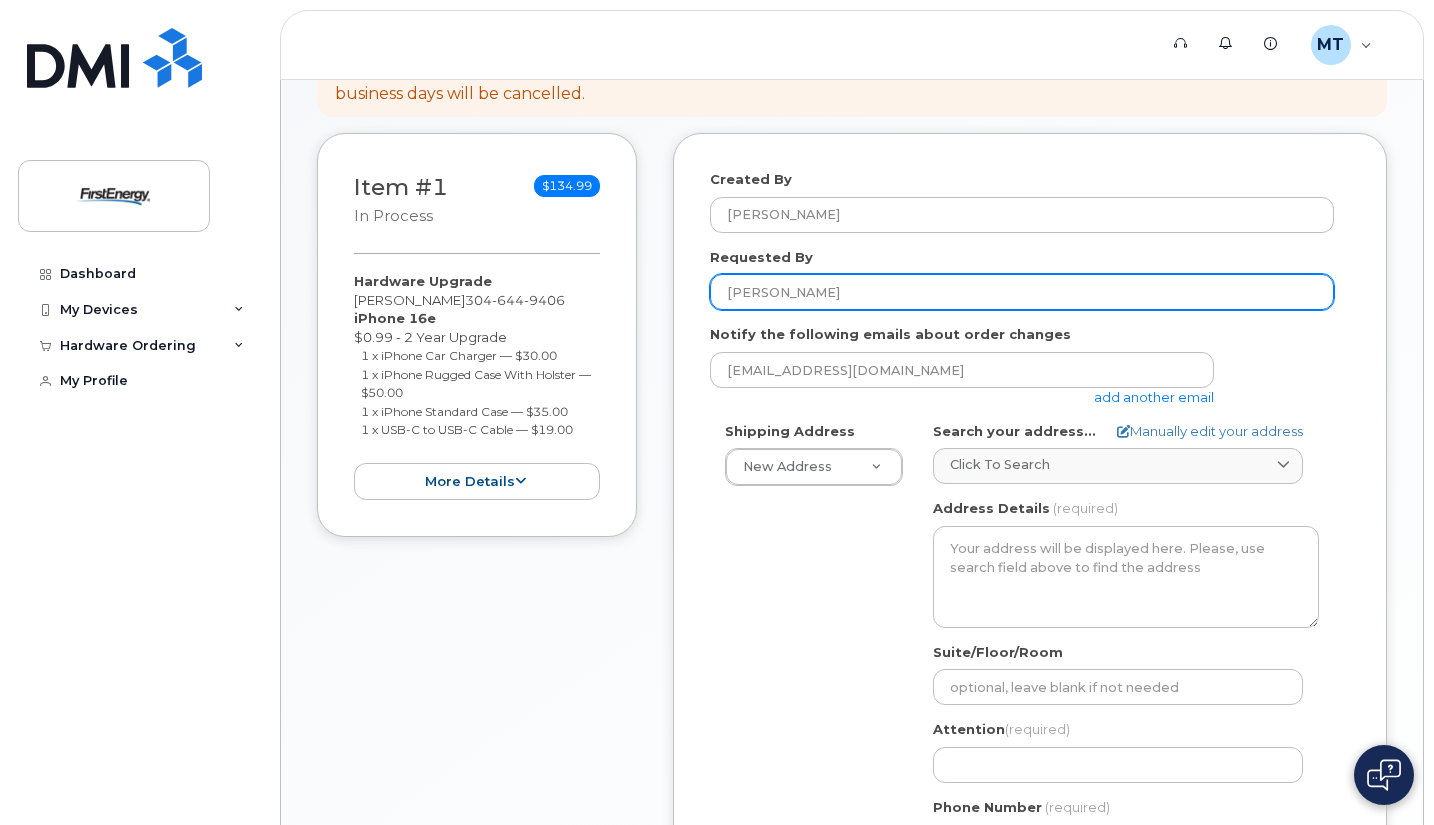 scroll, scrollTop: 256, scrollLeft: 0, axis: vertical 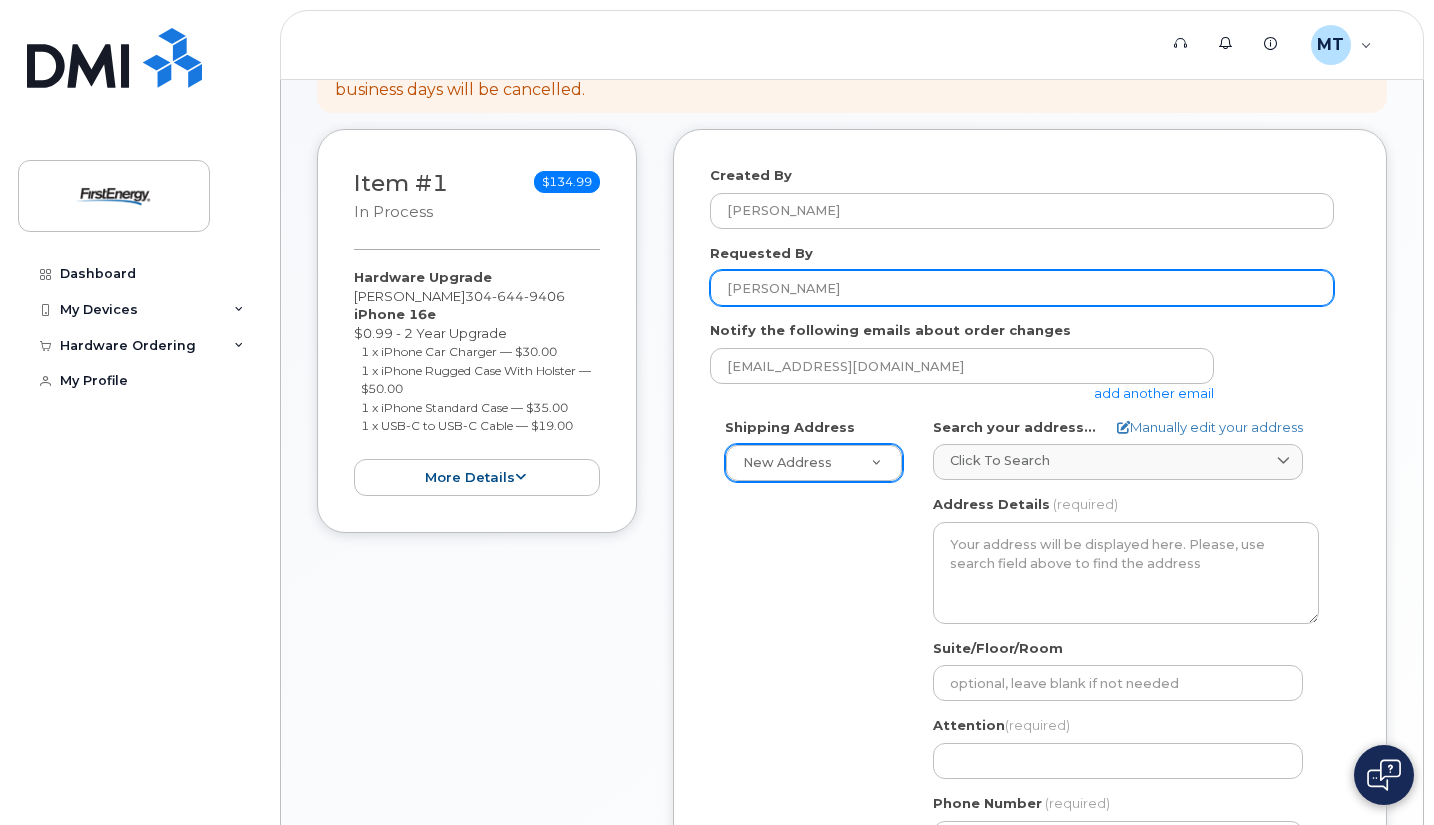 type on "[PERSON_NAME]" 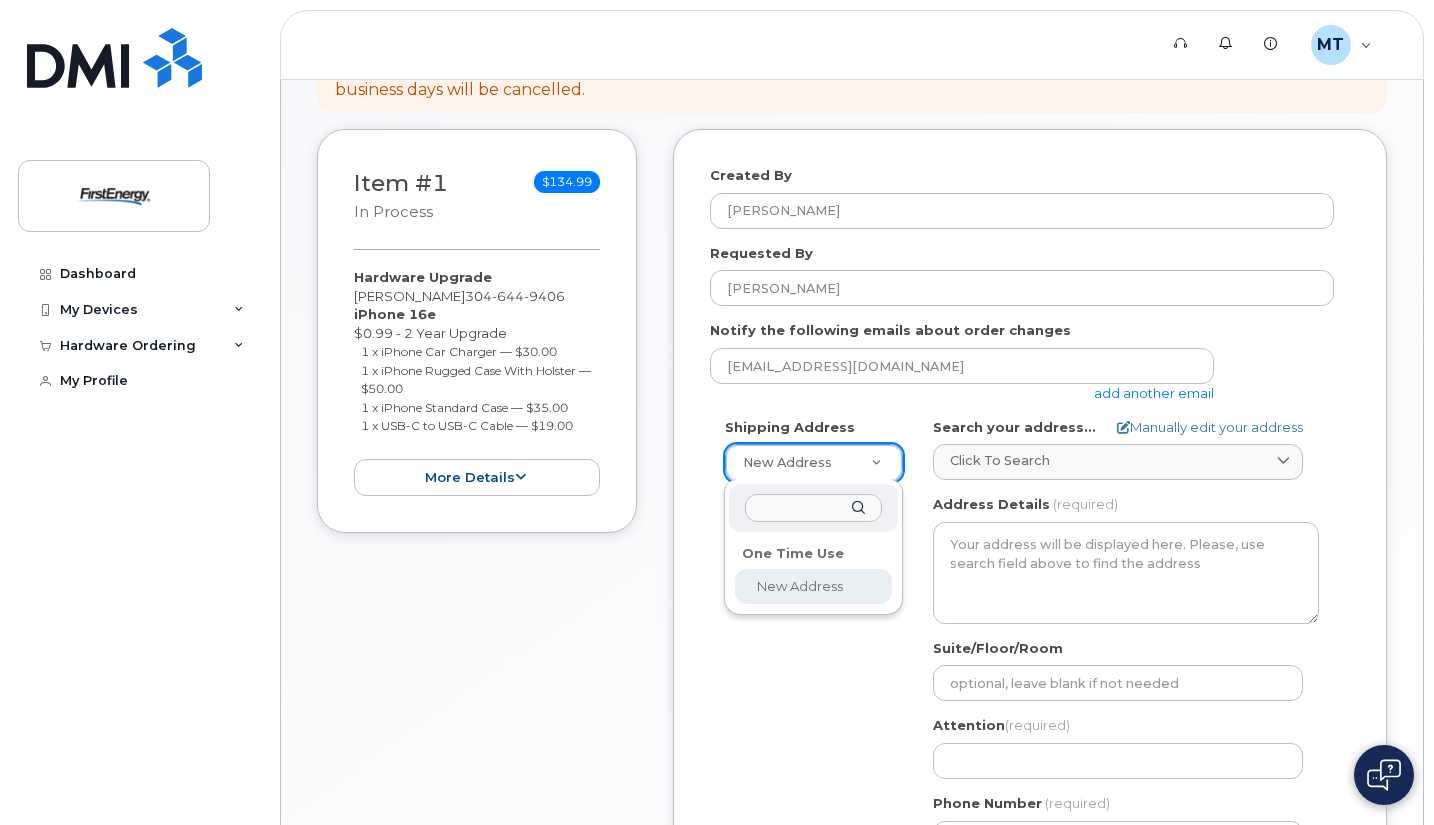 select 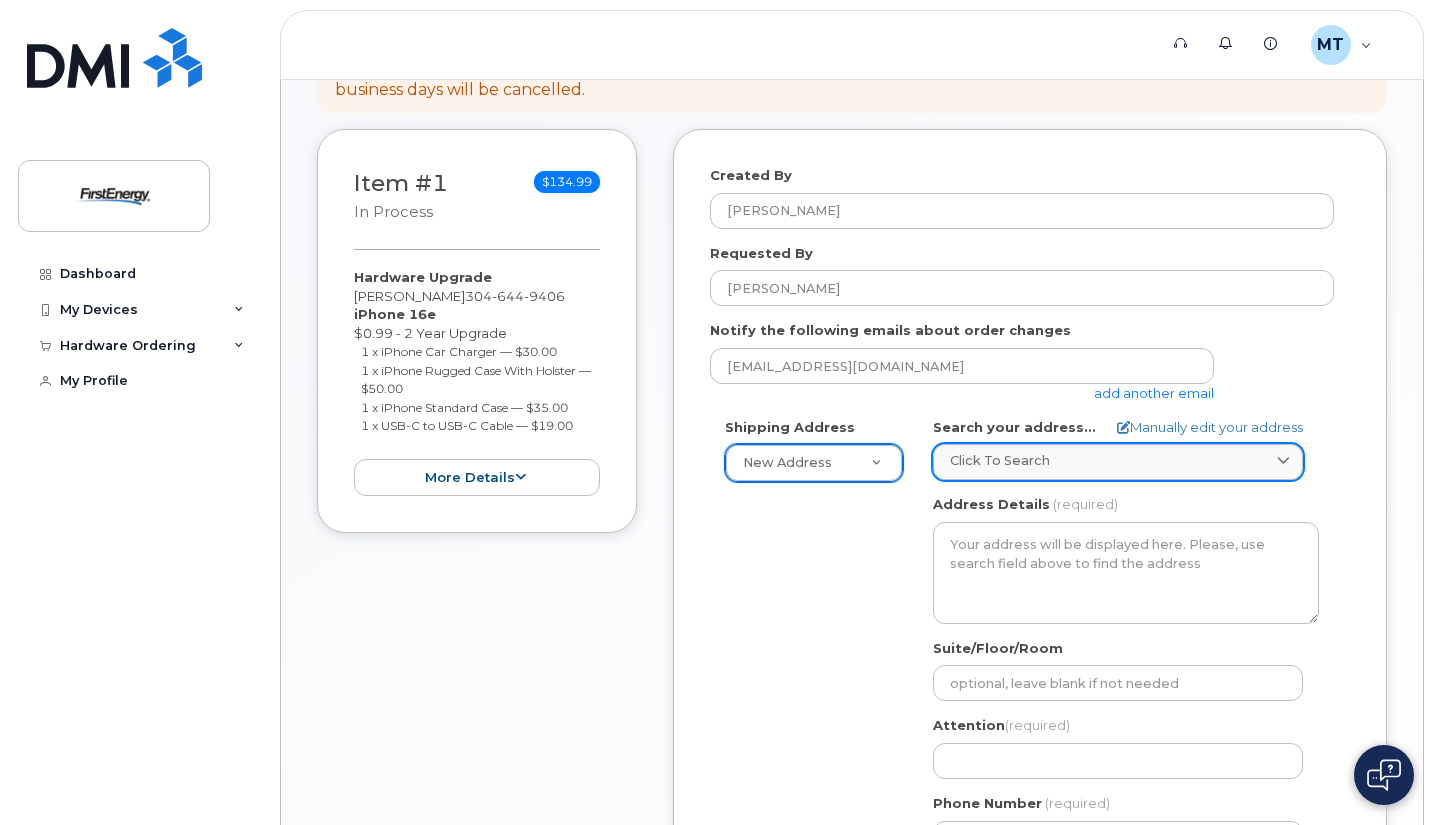 click on "Click to search" 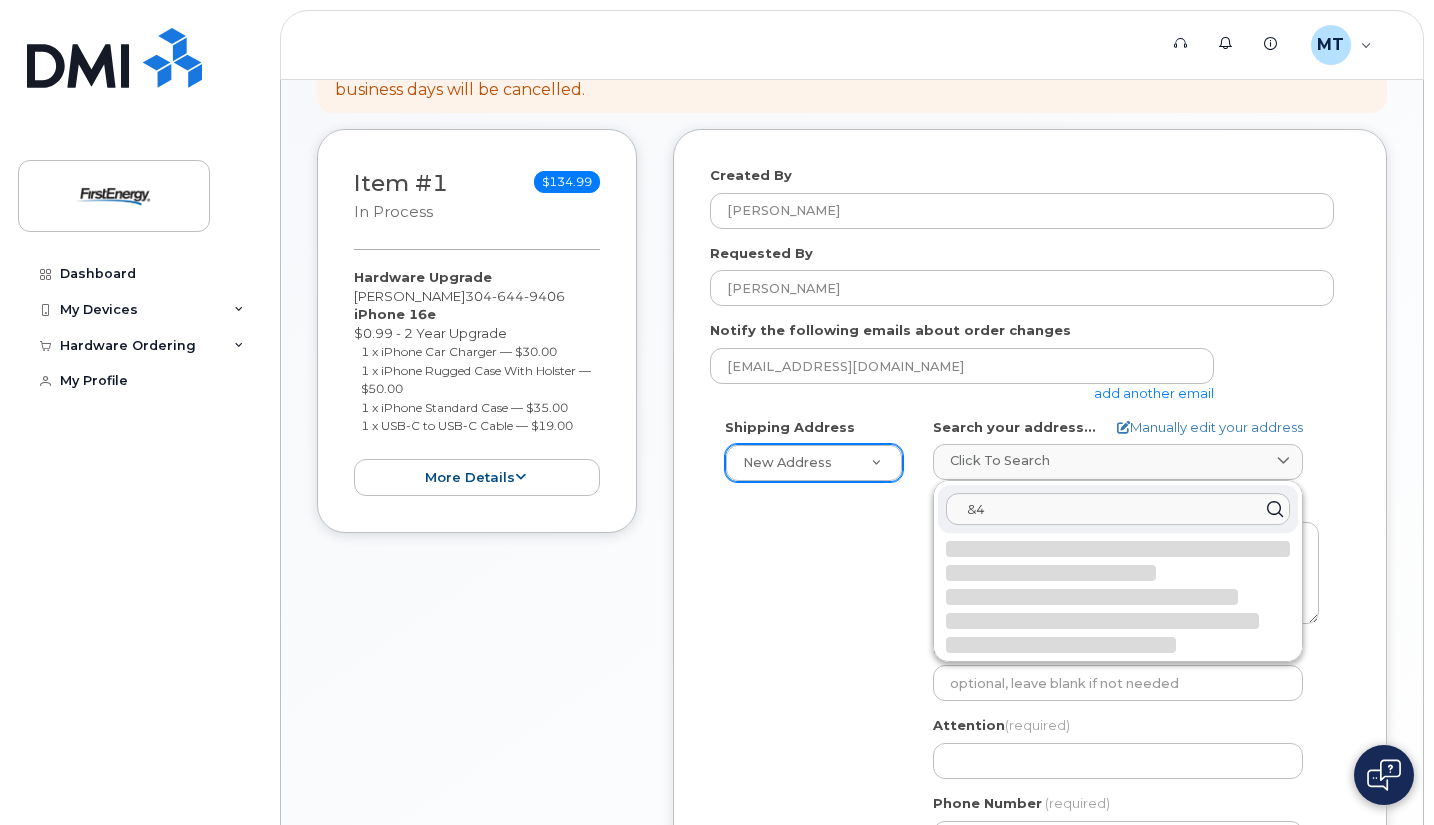 type on "&" 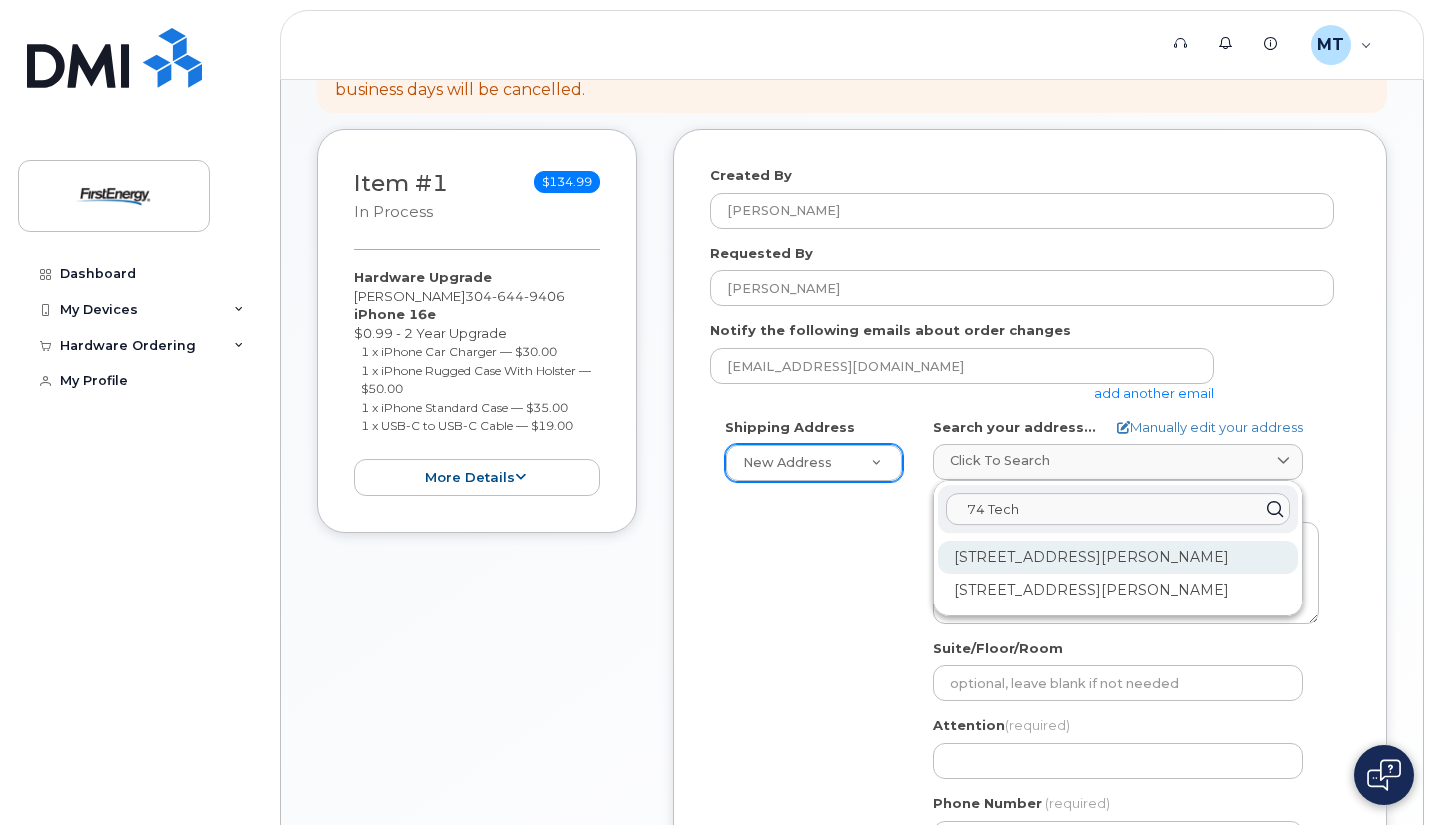 type on "74 Tech" 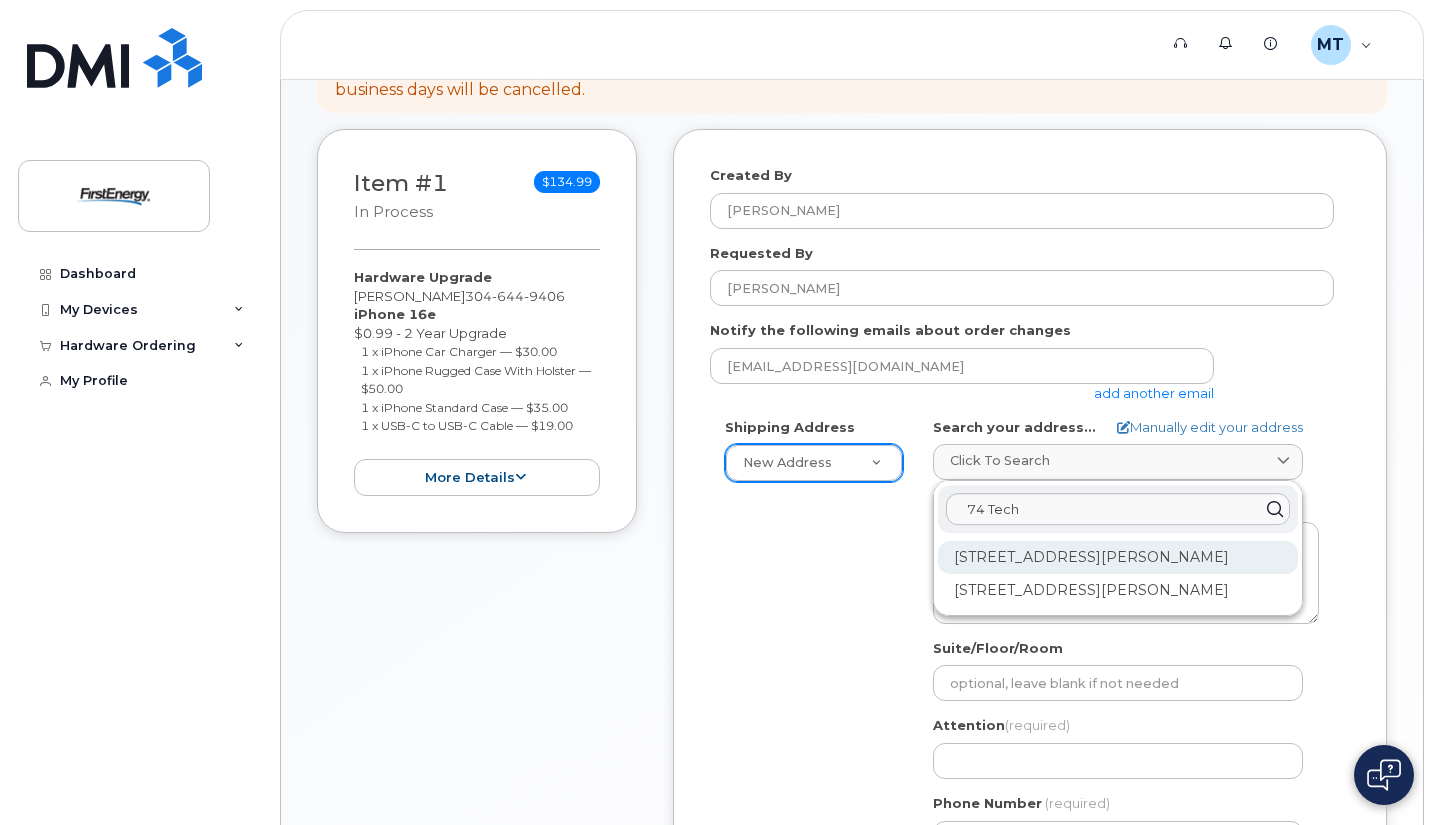 click on "74 Technology Ln Cowen WV 26206-3702" 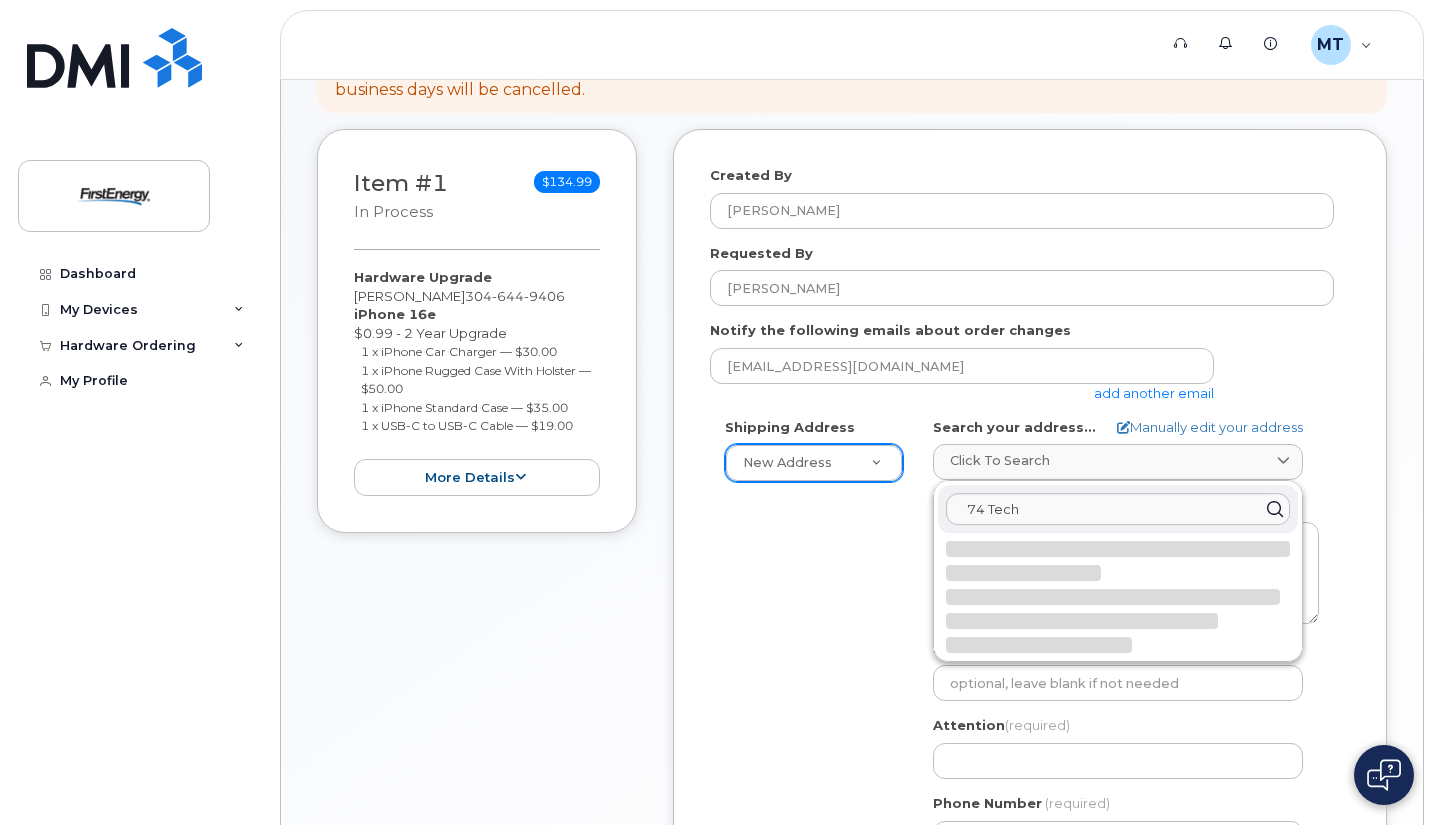 select 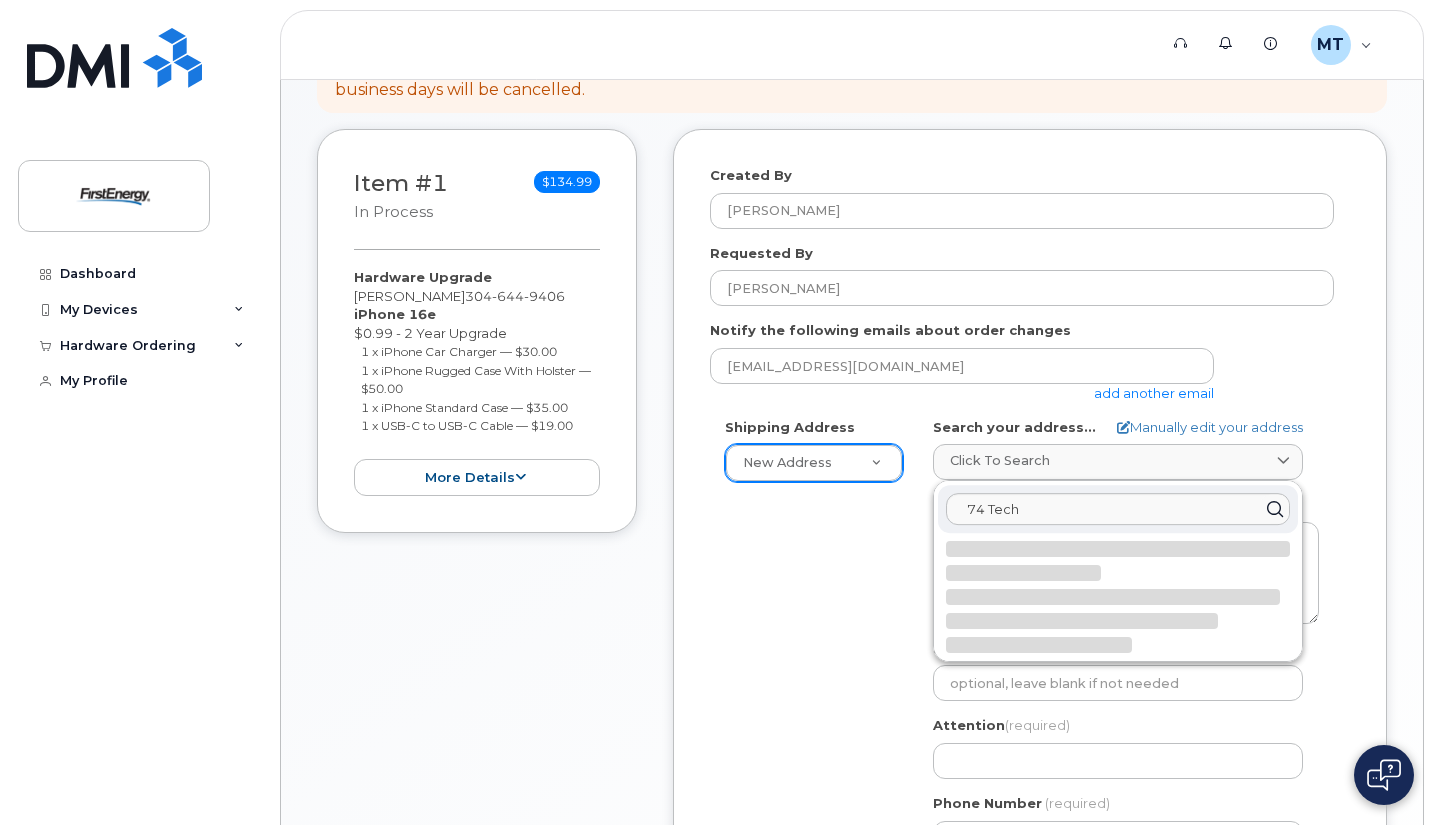 type on "74 Technology Ln
COWEN WV 26206-3702
UNITED STATES" 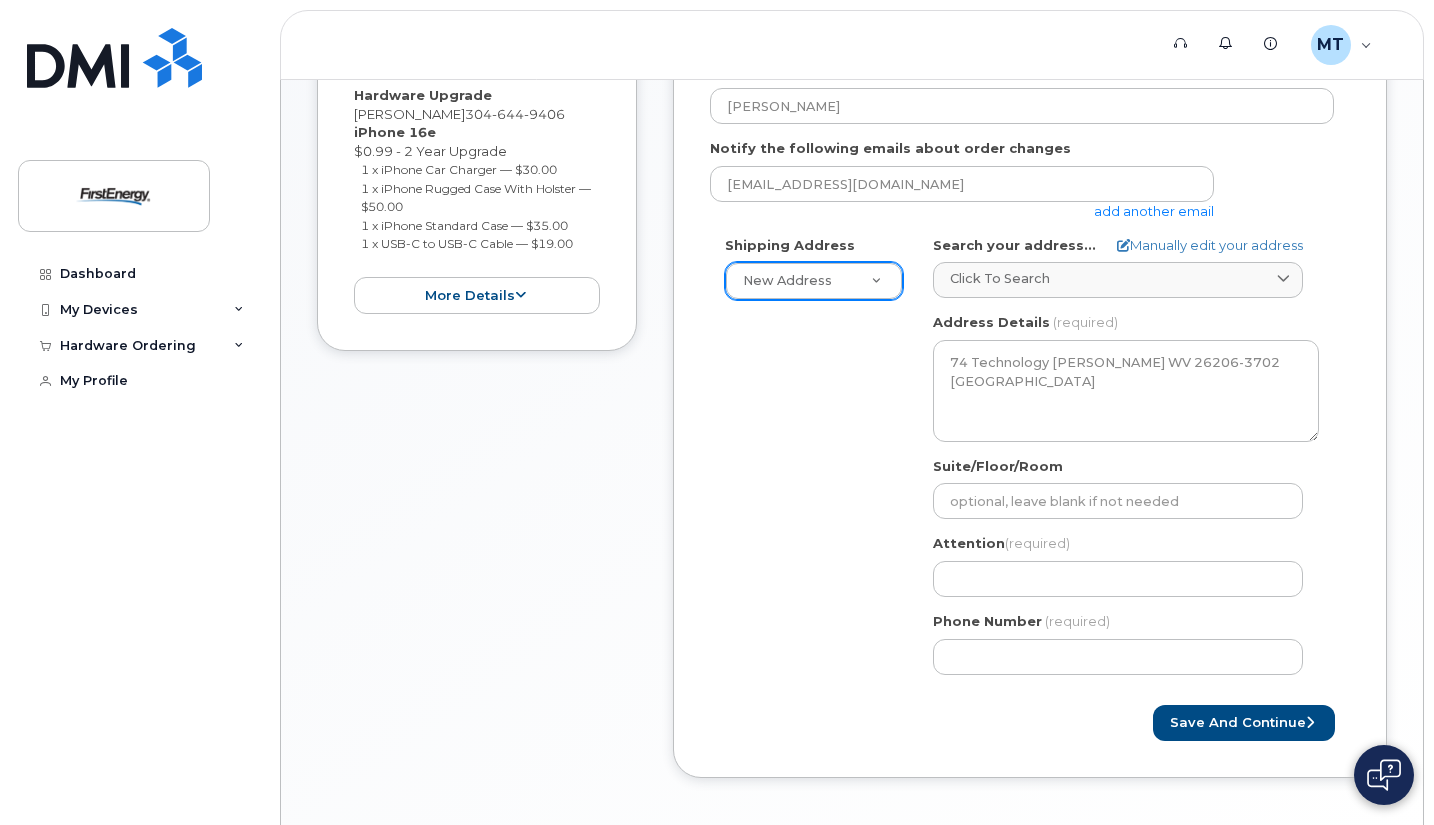 scroll, scrollTop: 445, scrollLeft: 0, axis: vertical 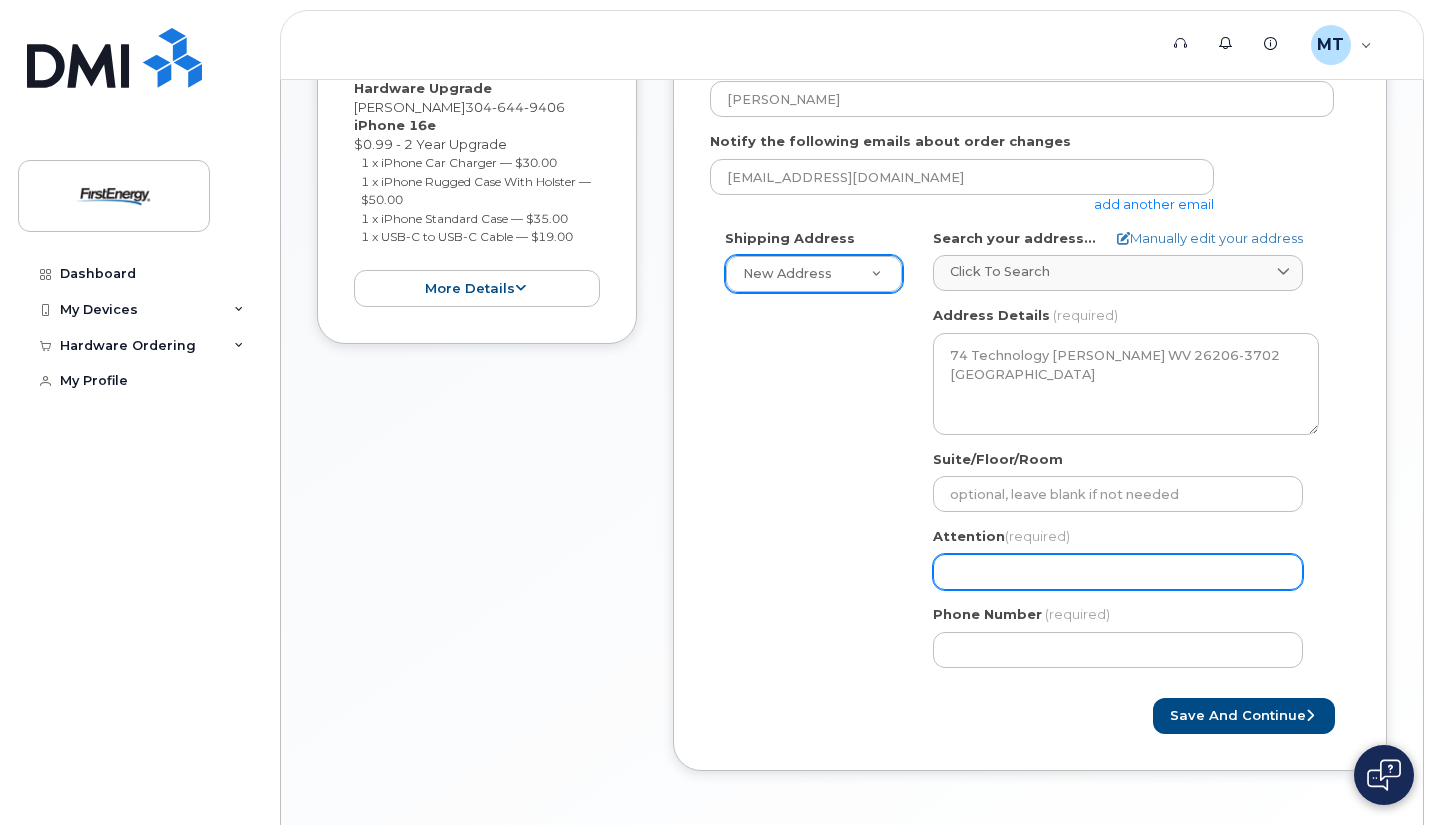 click on "Attention
(required)" 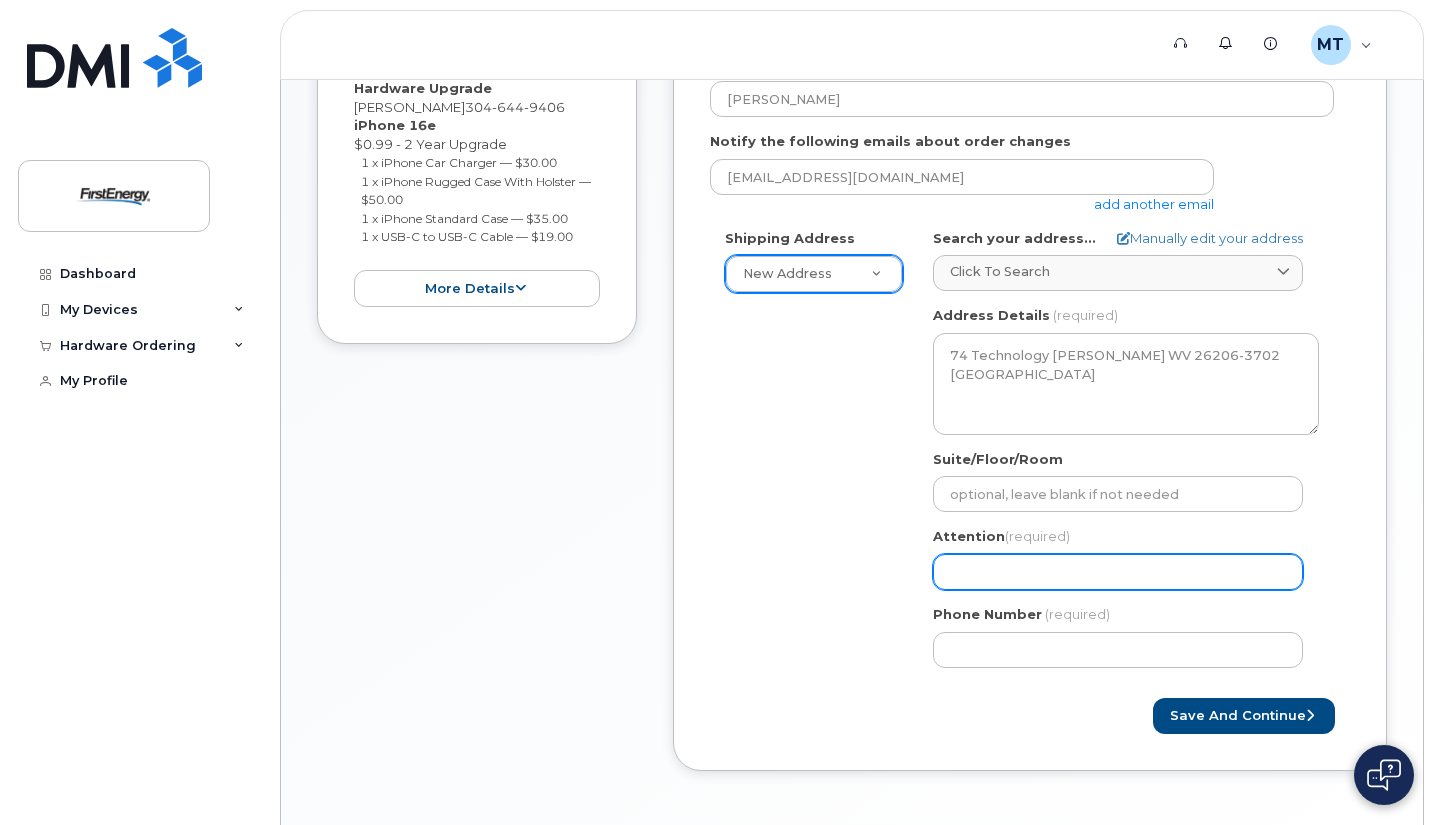 select 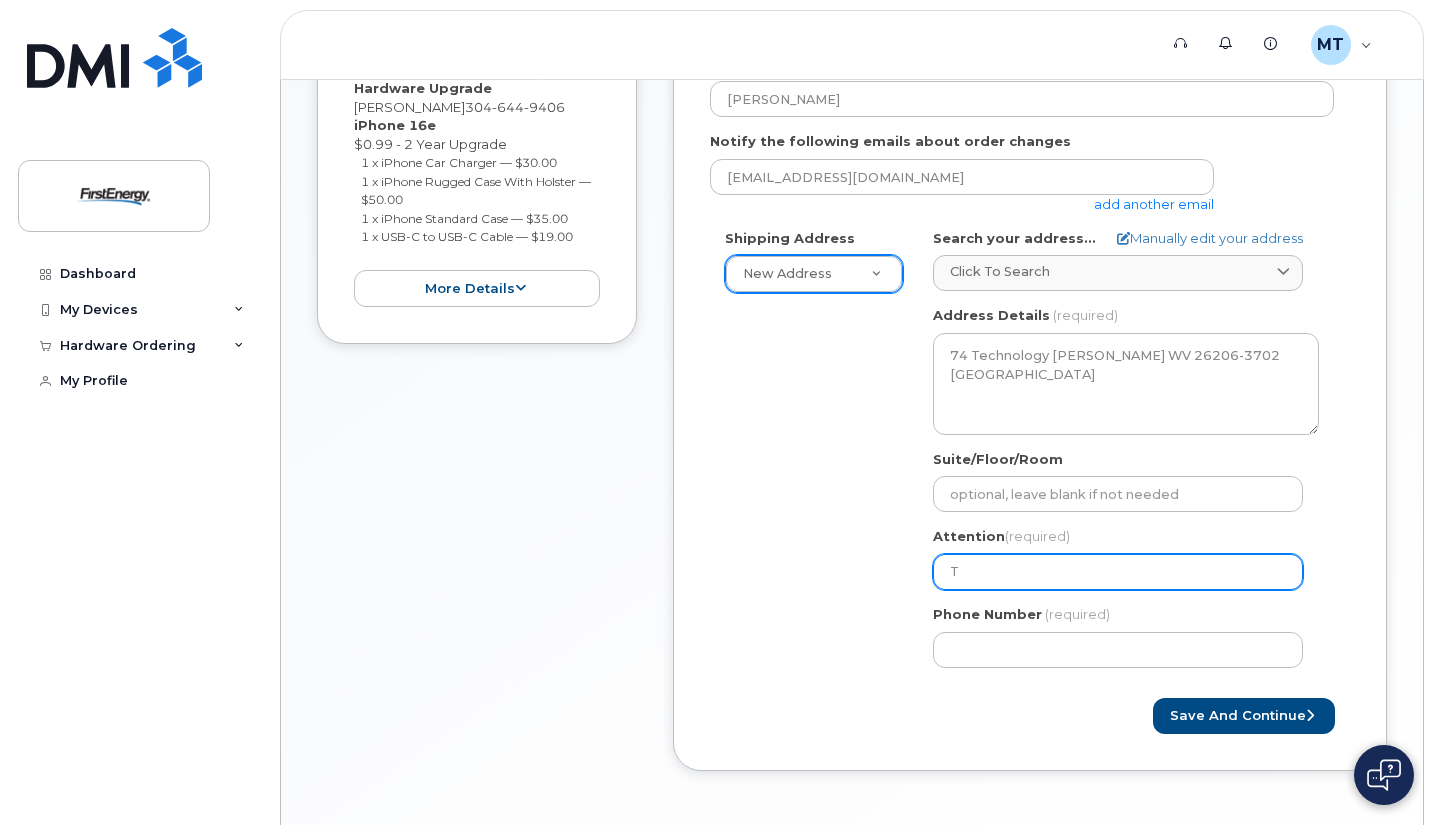 select 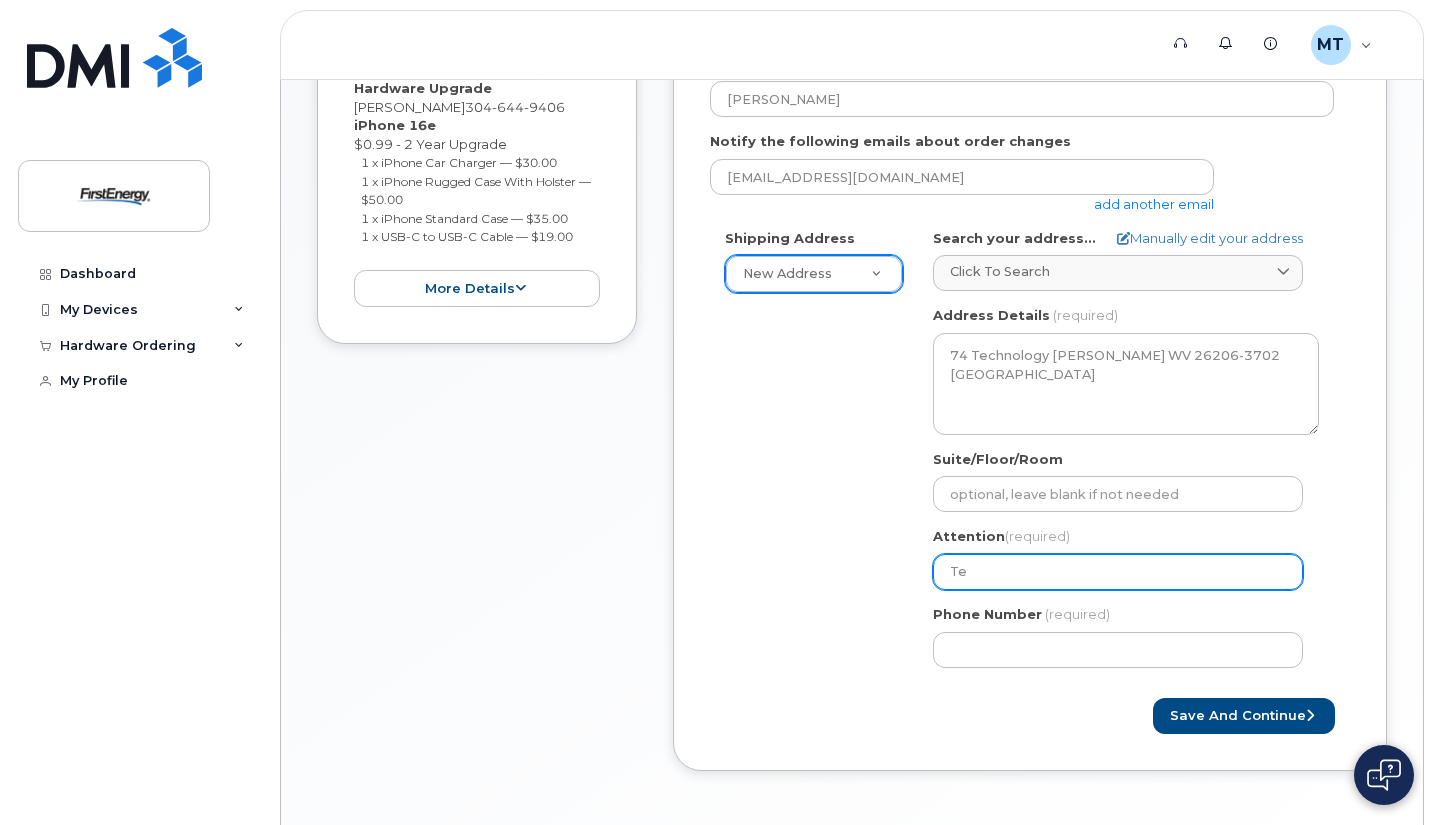 select 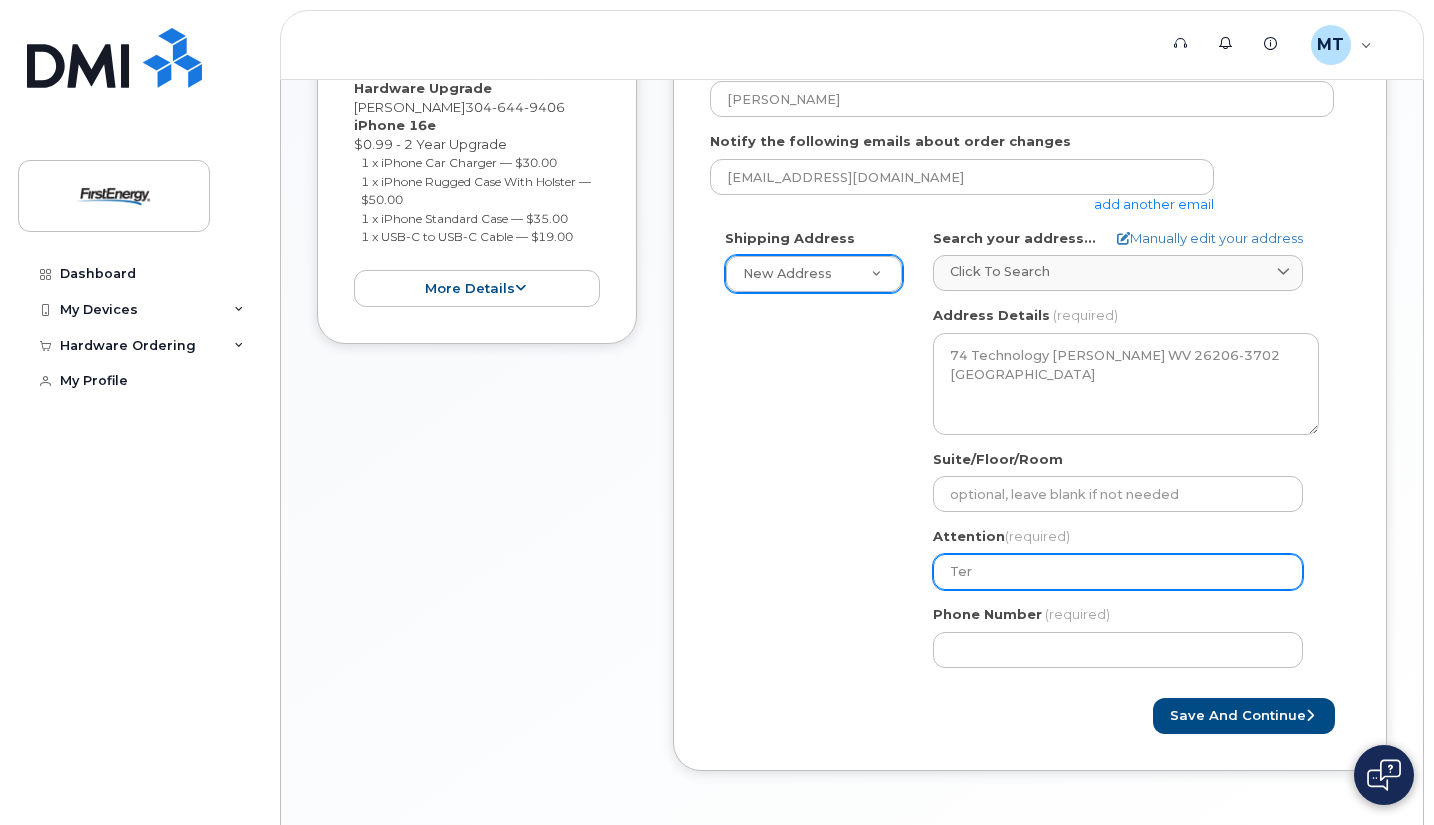 select 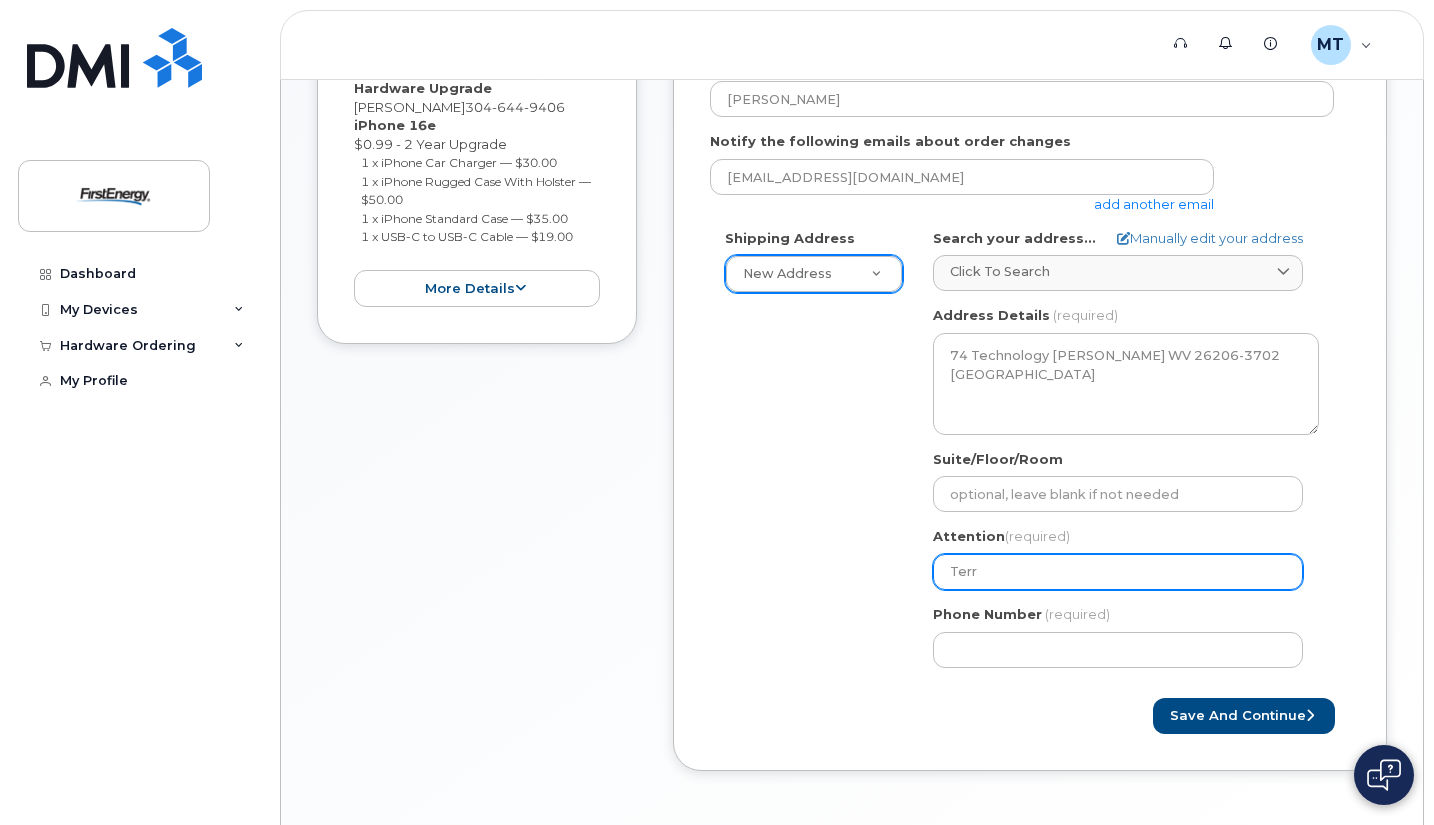 select 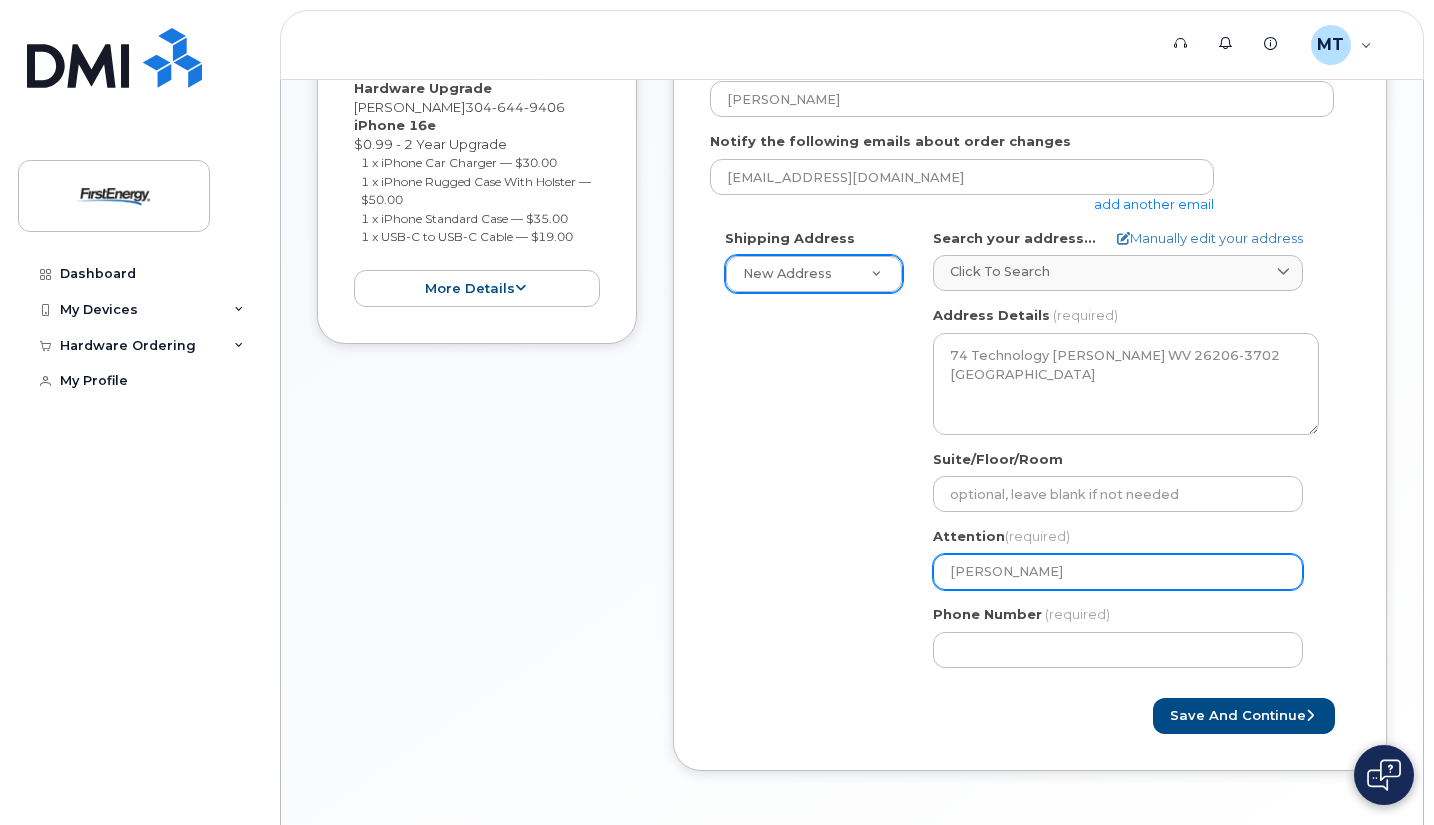 type on "Terry" 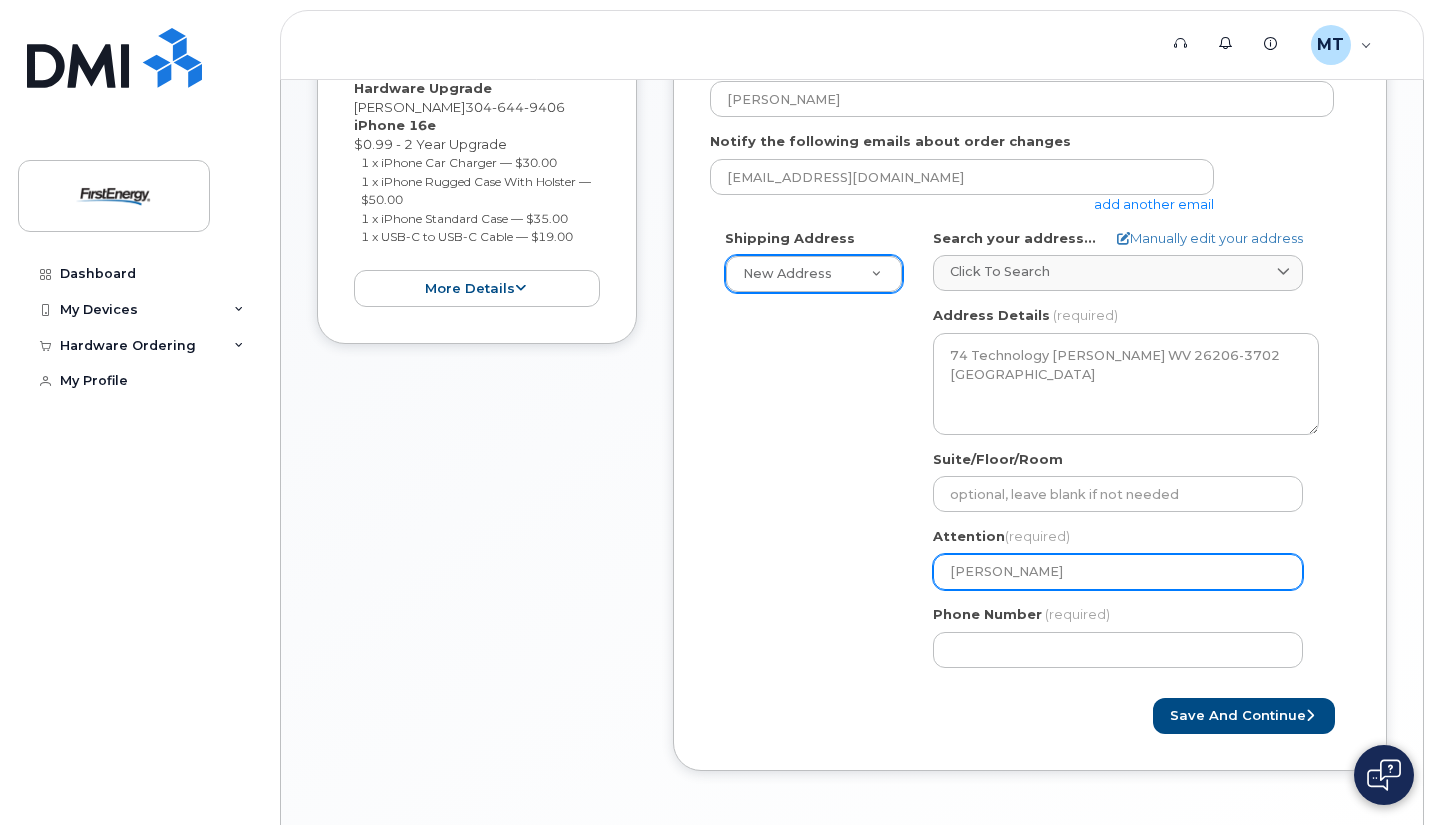 select 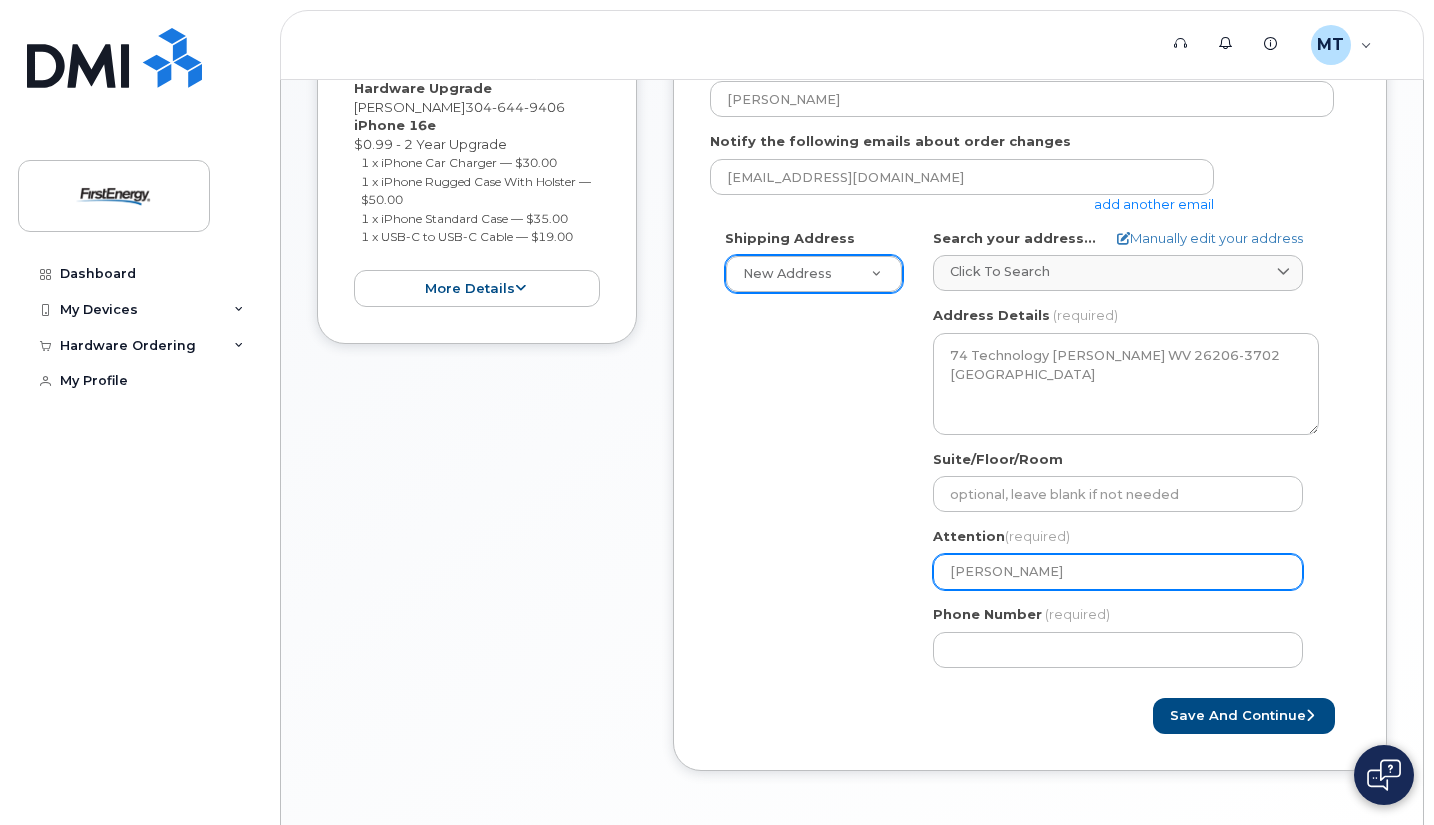 select 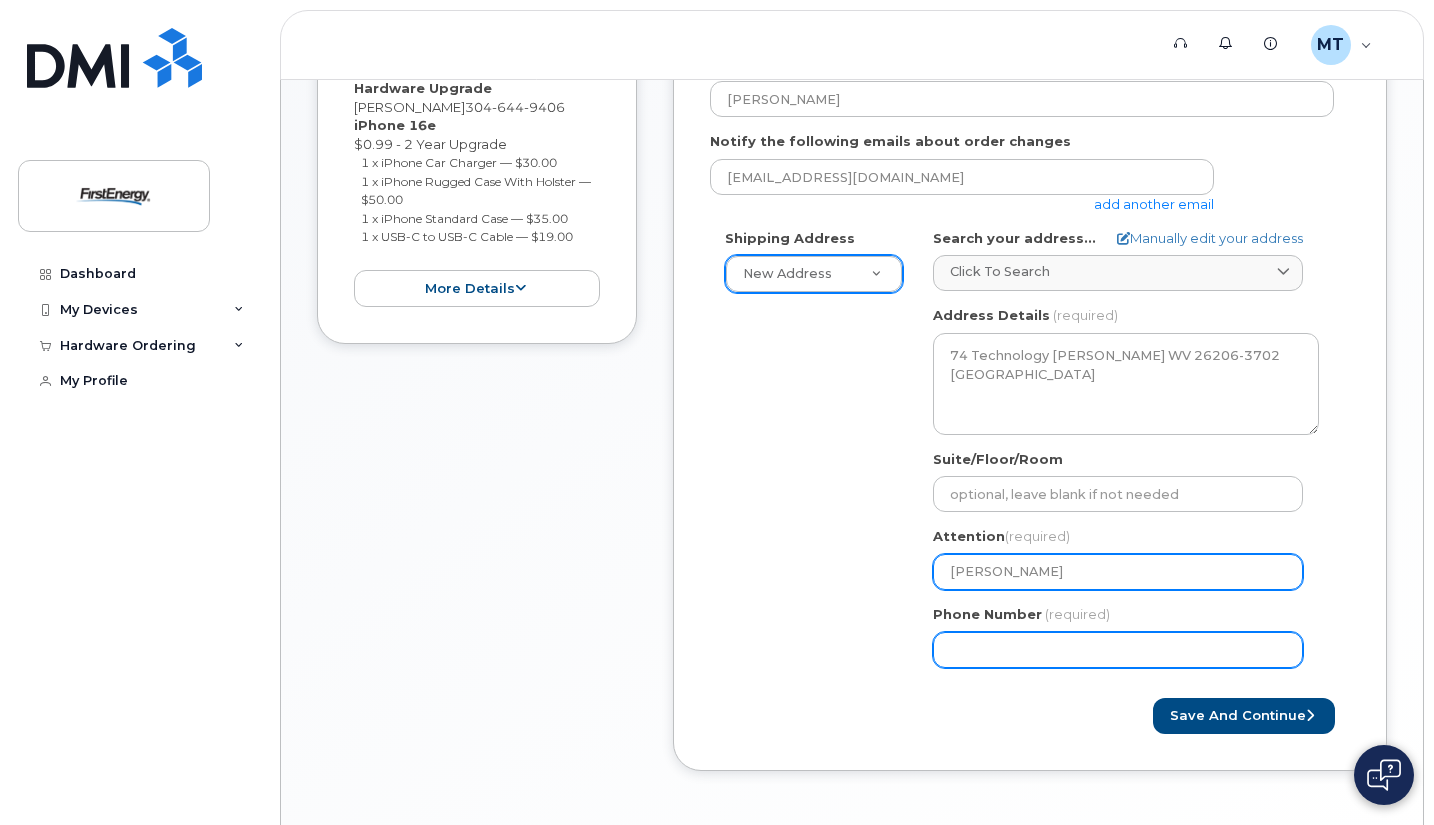 type on "[PERSON_NAME]" 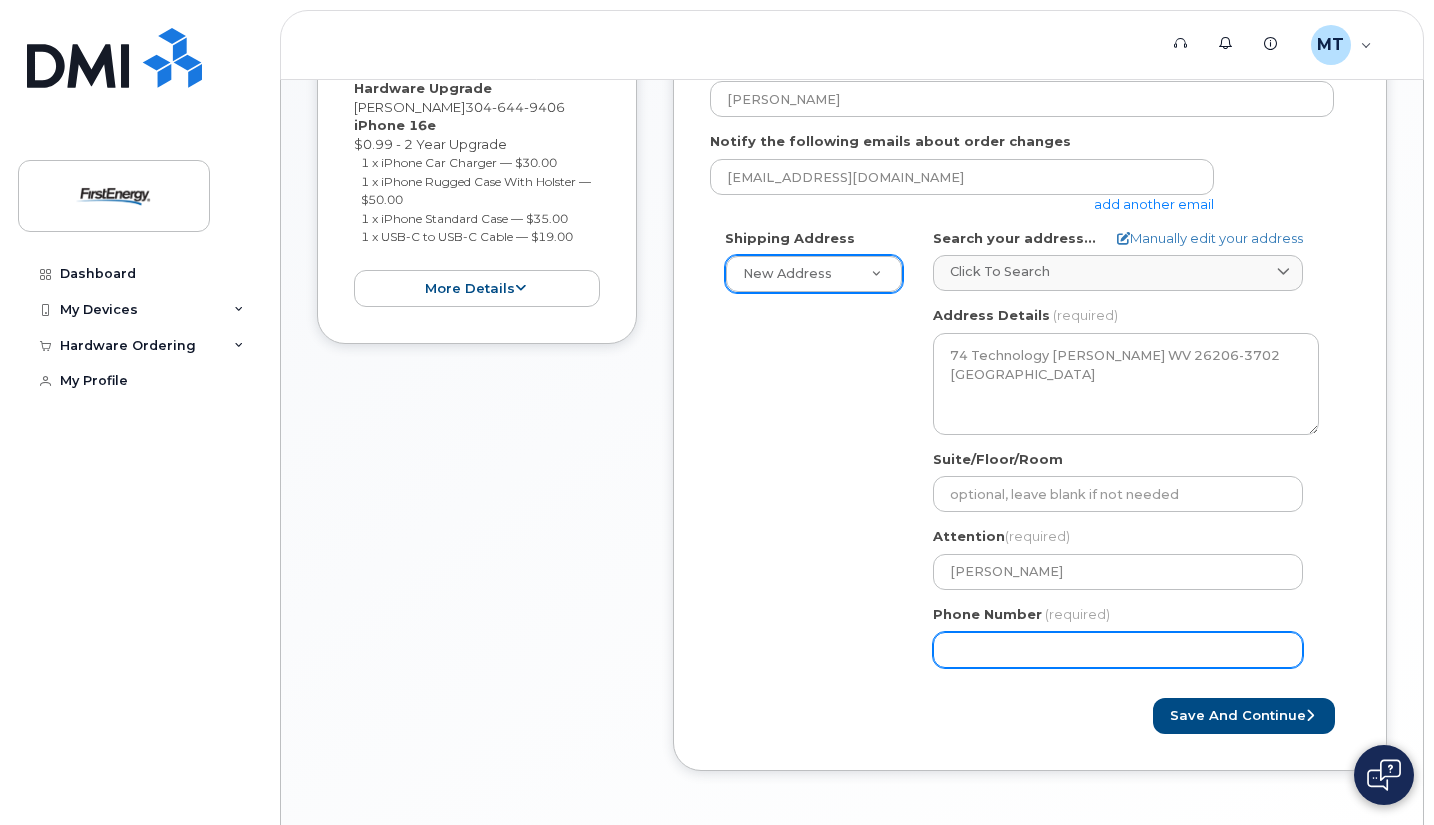 click on "Phone Number" 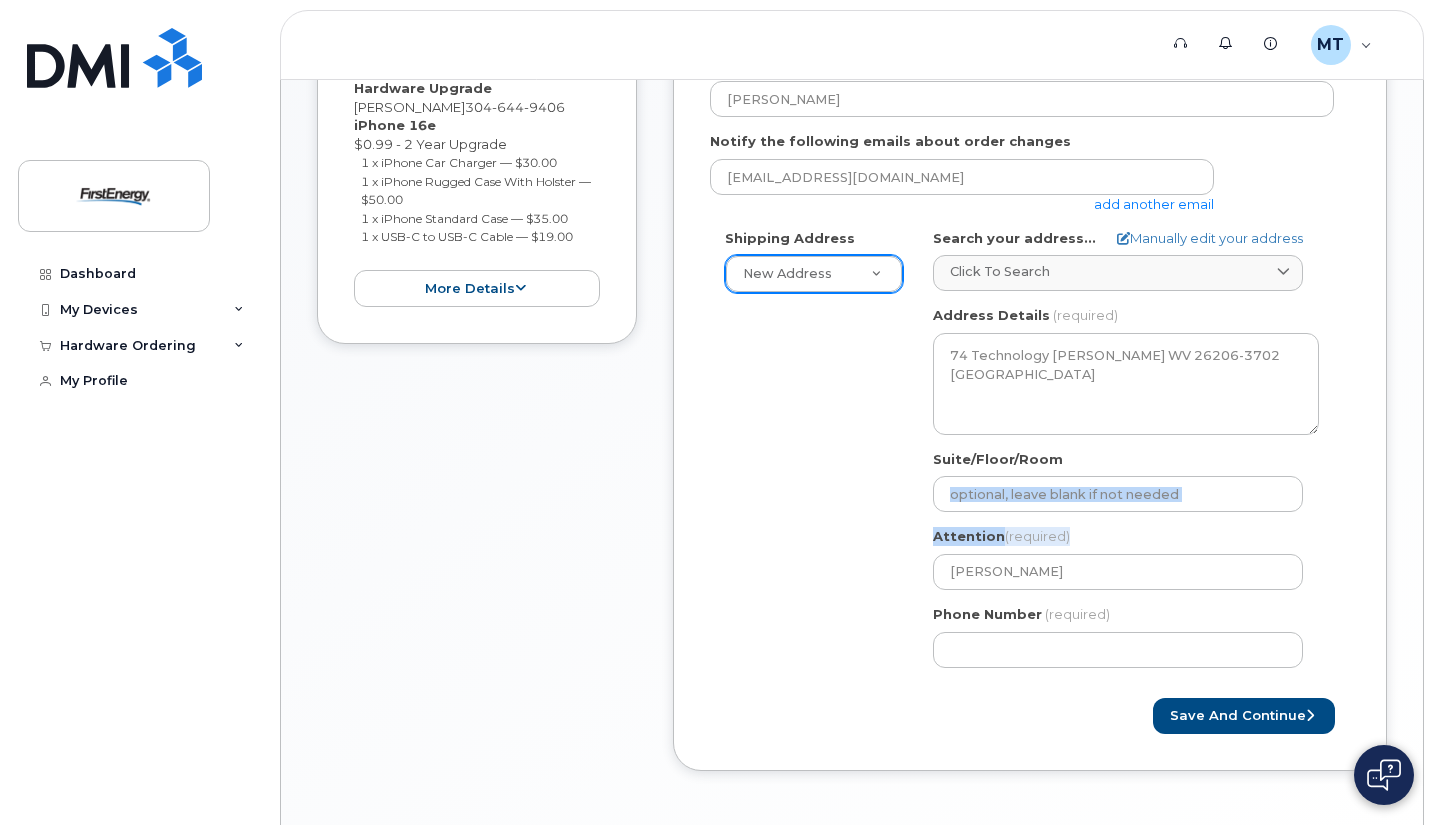 drag, startPoint x: 1433, startPoint y: 529, endPoint x: 1436, endPoint y: 475, distance: 54.08327 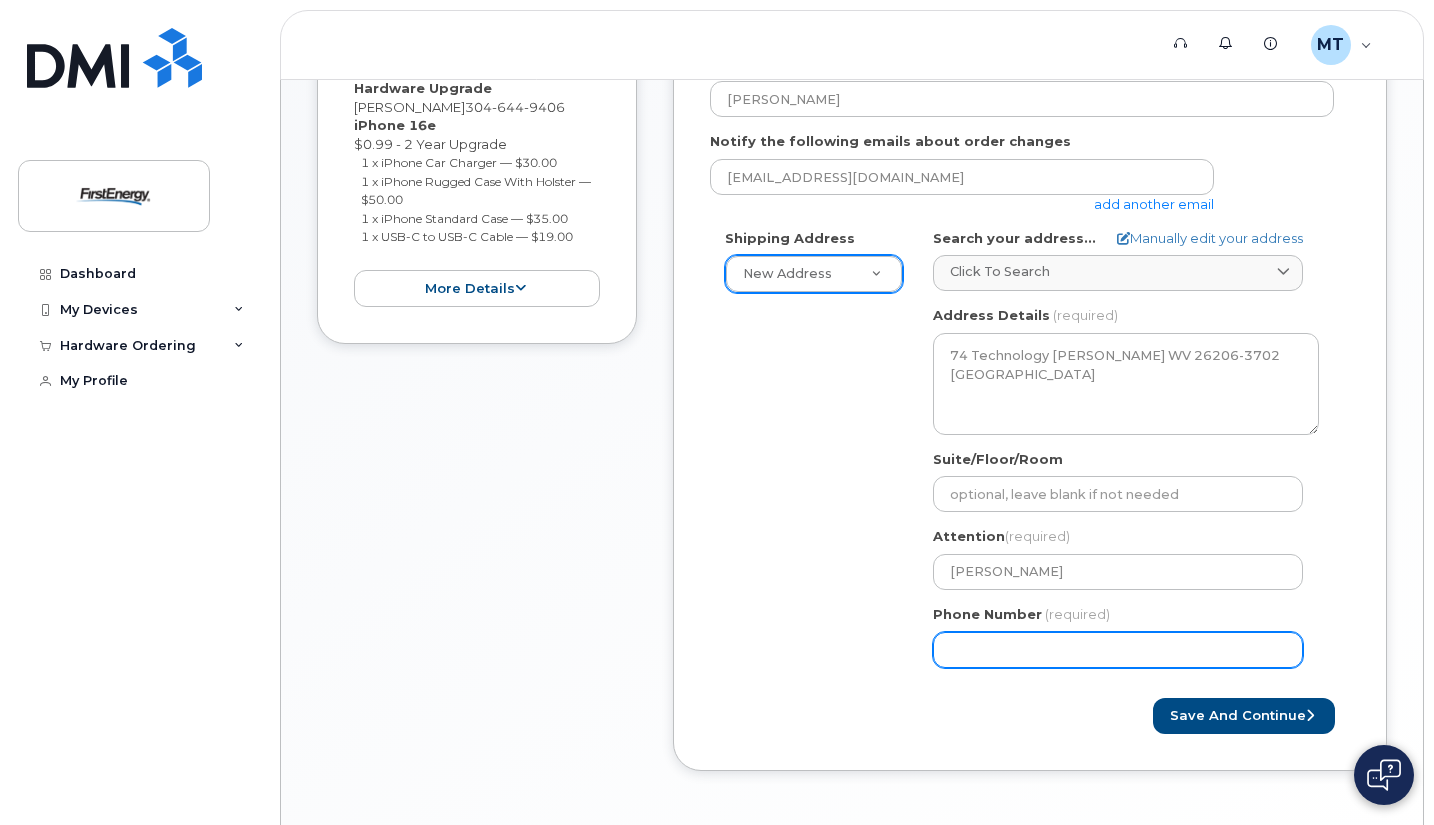 click on "Phone Number" 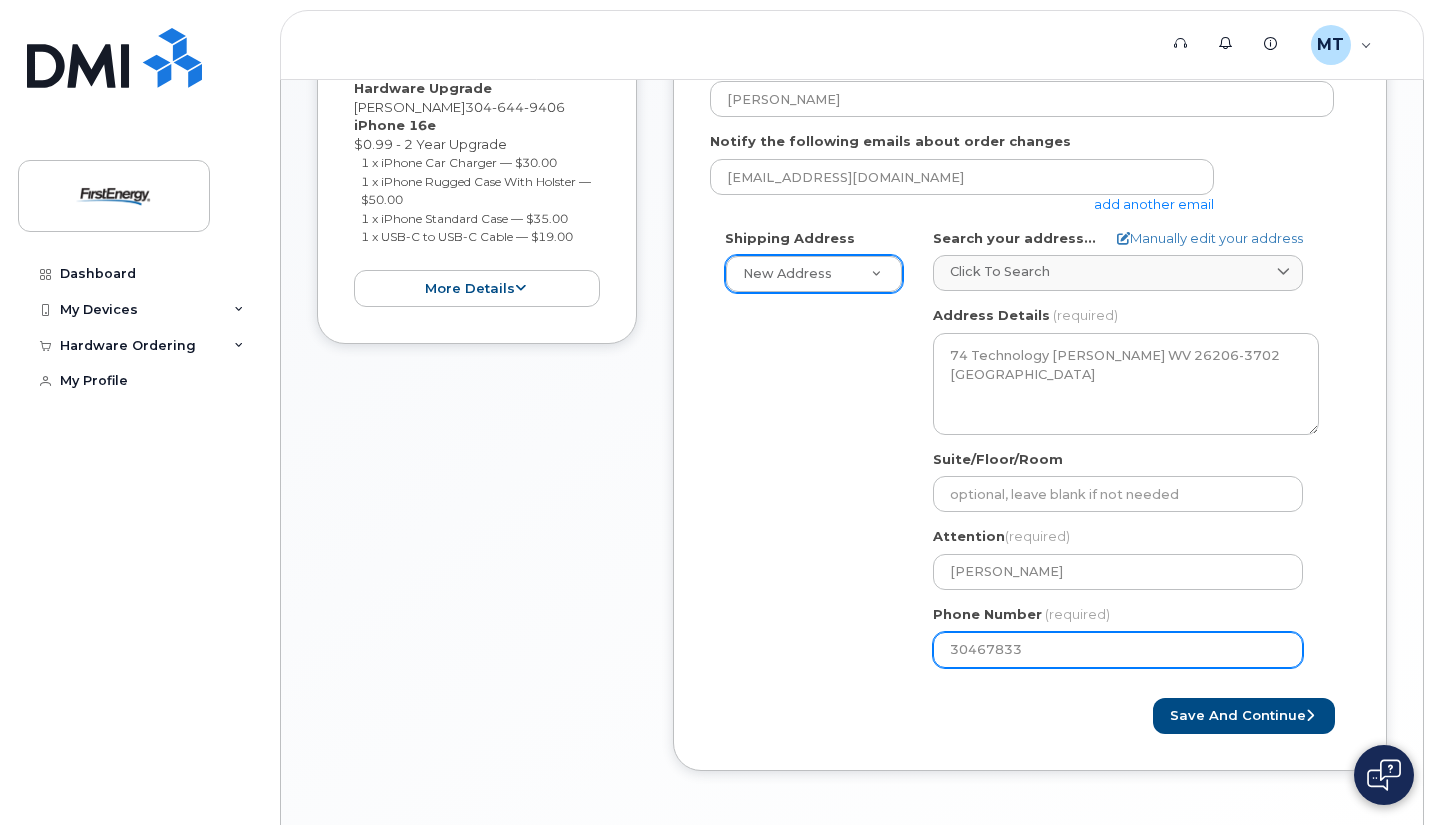 type on "304678330" 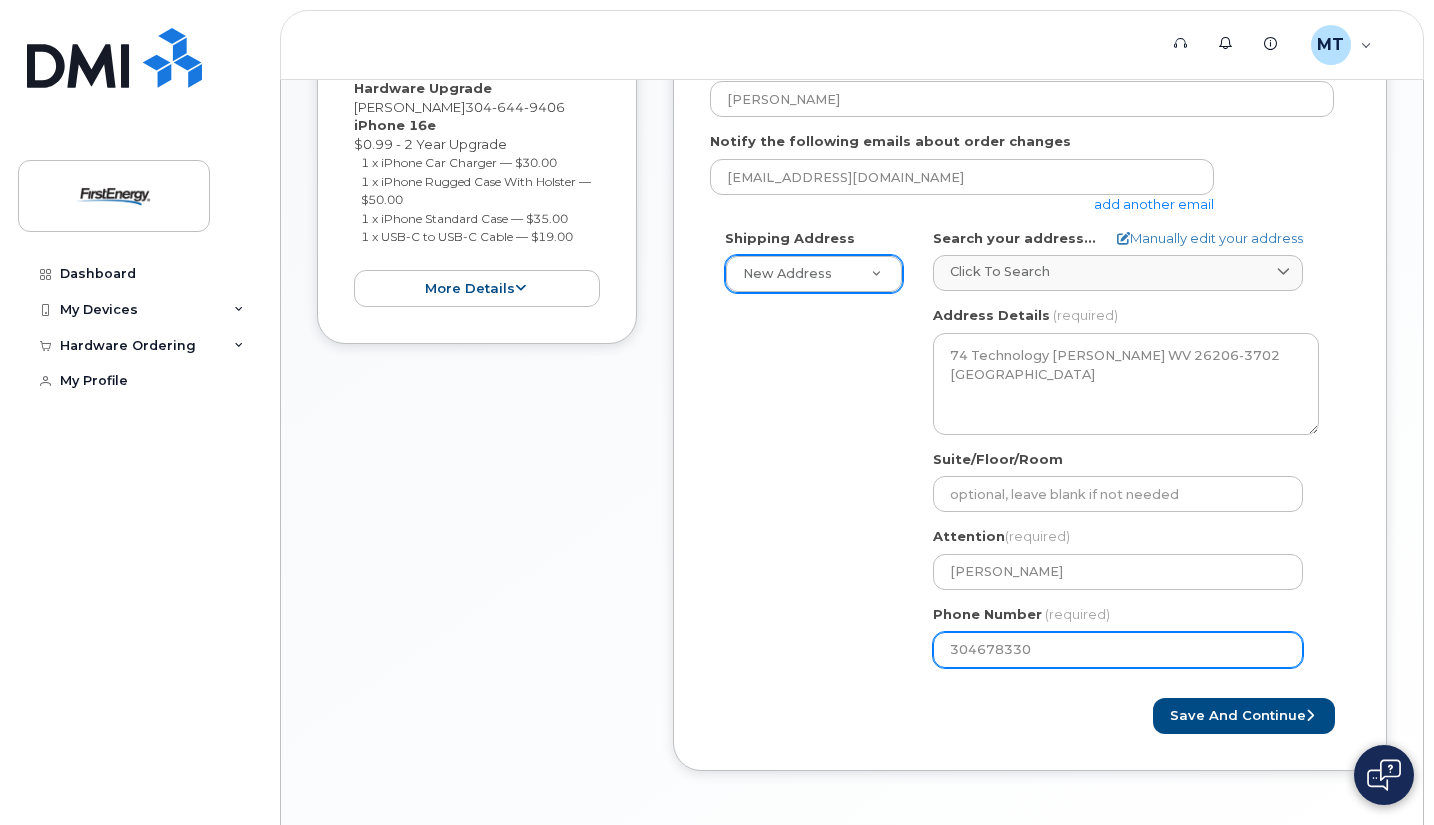 select 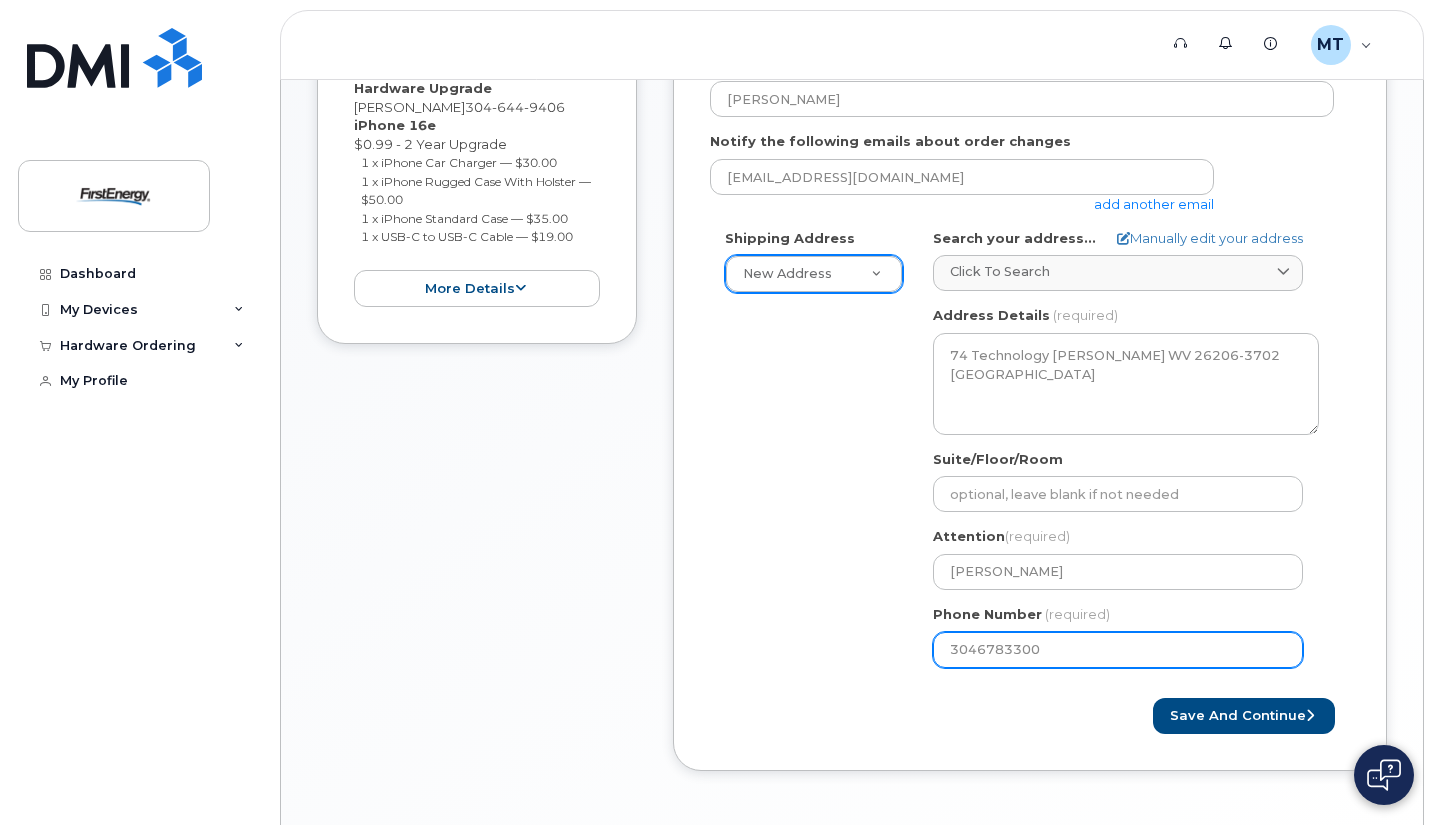 type on "3046783300" 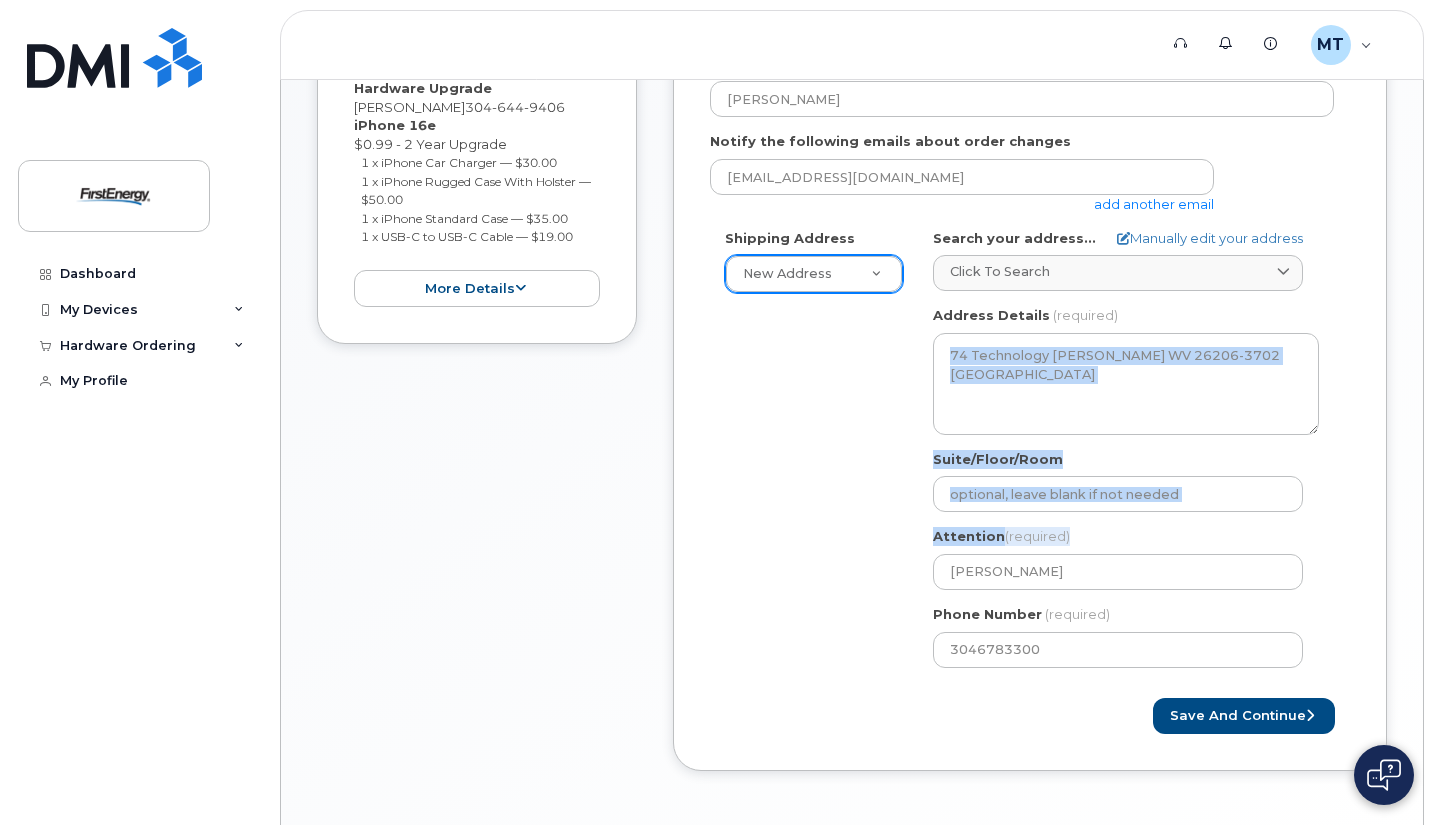 drag, startPoint x: 1433, startPoint y: 543, endPoint x: 1438, endPoint y: 309, distance: 234.0534 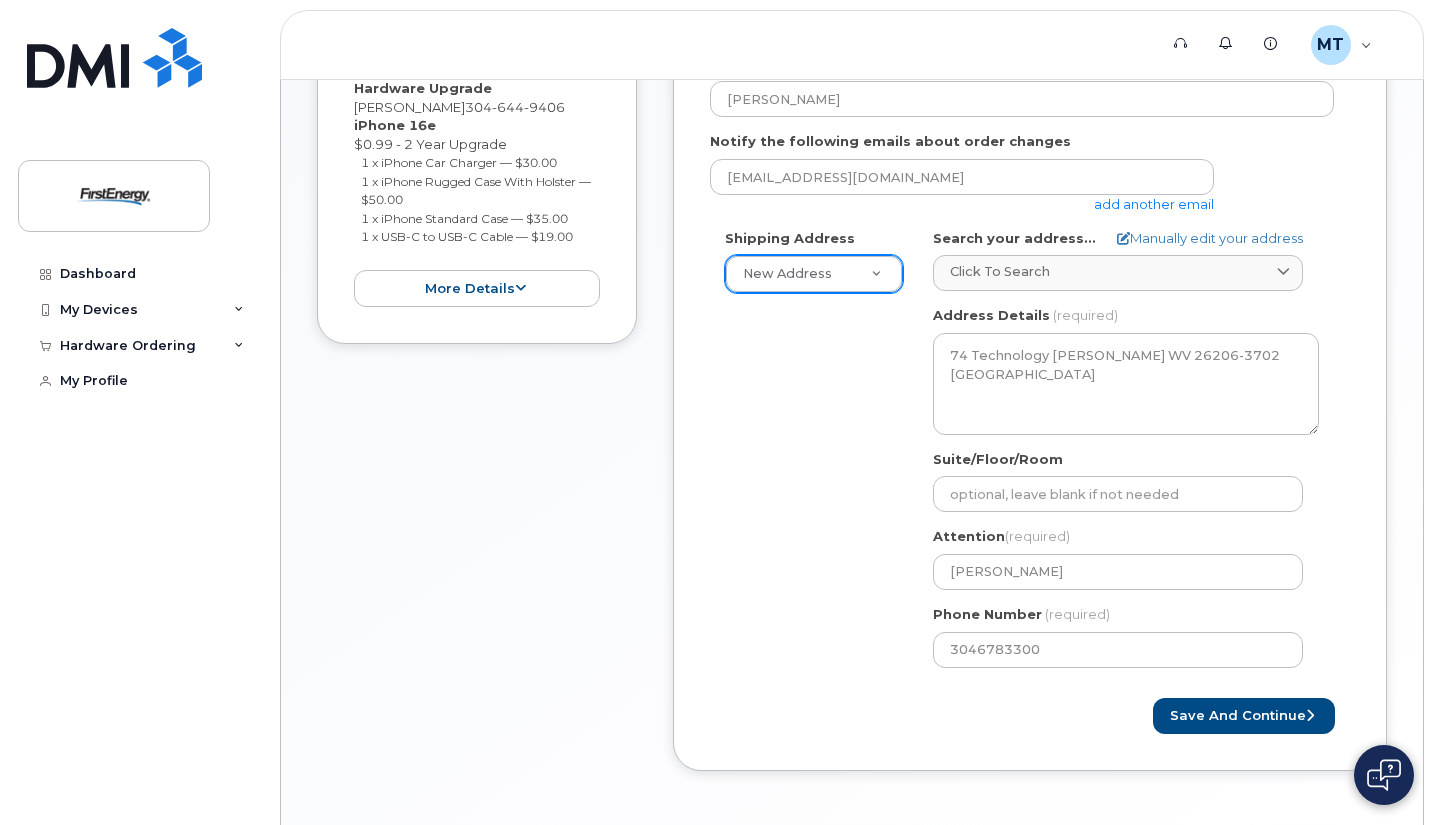 click on "Shipping Address
New Address     New Address
WV
Cowen
Search your address...
Manually edit your address
Click to search 74 Tech No available options
Address Line
(required)
Lookup your address
74 Technology Ln
State
(required)
Alabama
Alaska
American Samoa
Arizona
Arkansas
California
Colorado
Connecticut
Delaware
District of Columbia
Florida
Georgia
Guam
Hawaii
Idaho
Illinois
Indiana
Iowa
Kansas
Kentucky
Louisiana
Maine
Maryland
Massachusetts
Michigan
Minnesota
Mississippi
Missouri
Montana
Nebraska
Nevada
New Hampshire
New Jersey
New Mexico
New York
North Carolina
North Dakota
Ohio
Oklahoma
Oregon
Pennsylvania
Puerto Rico
Rhode Island
South Carolina
South Dakota
Tennessee
Texas
Utah
Vermont
Virginia
Virgin Islands
Washington
West Virginia
Wisconsin
Wyoming
City
(required)
Cowen
Zip Code
(required)" 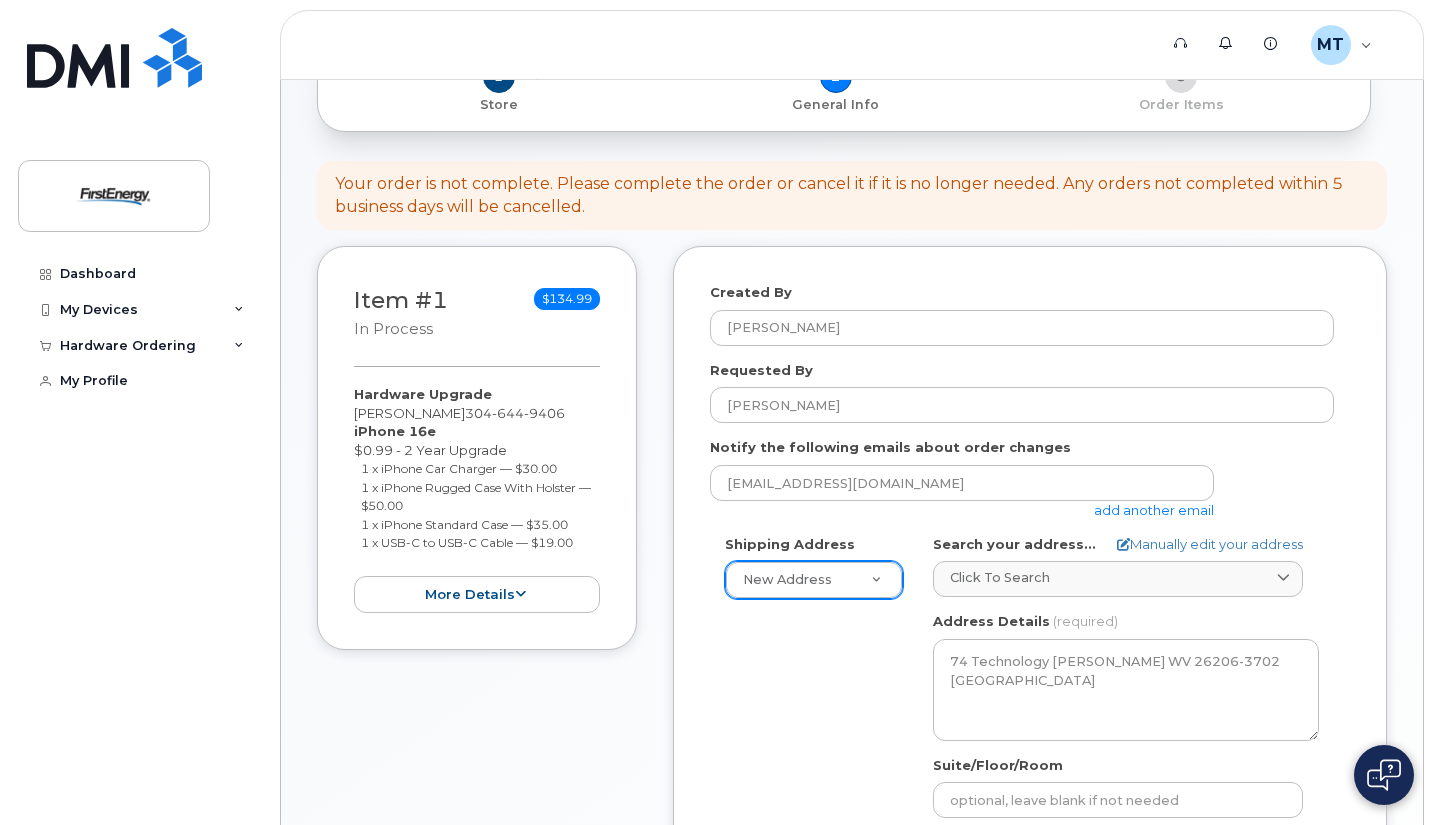 scroll, scrollTop: 142, scrollLeft: 0, axis: vertical 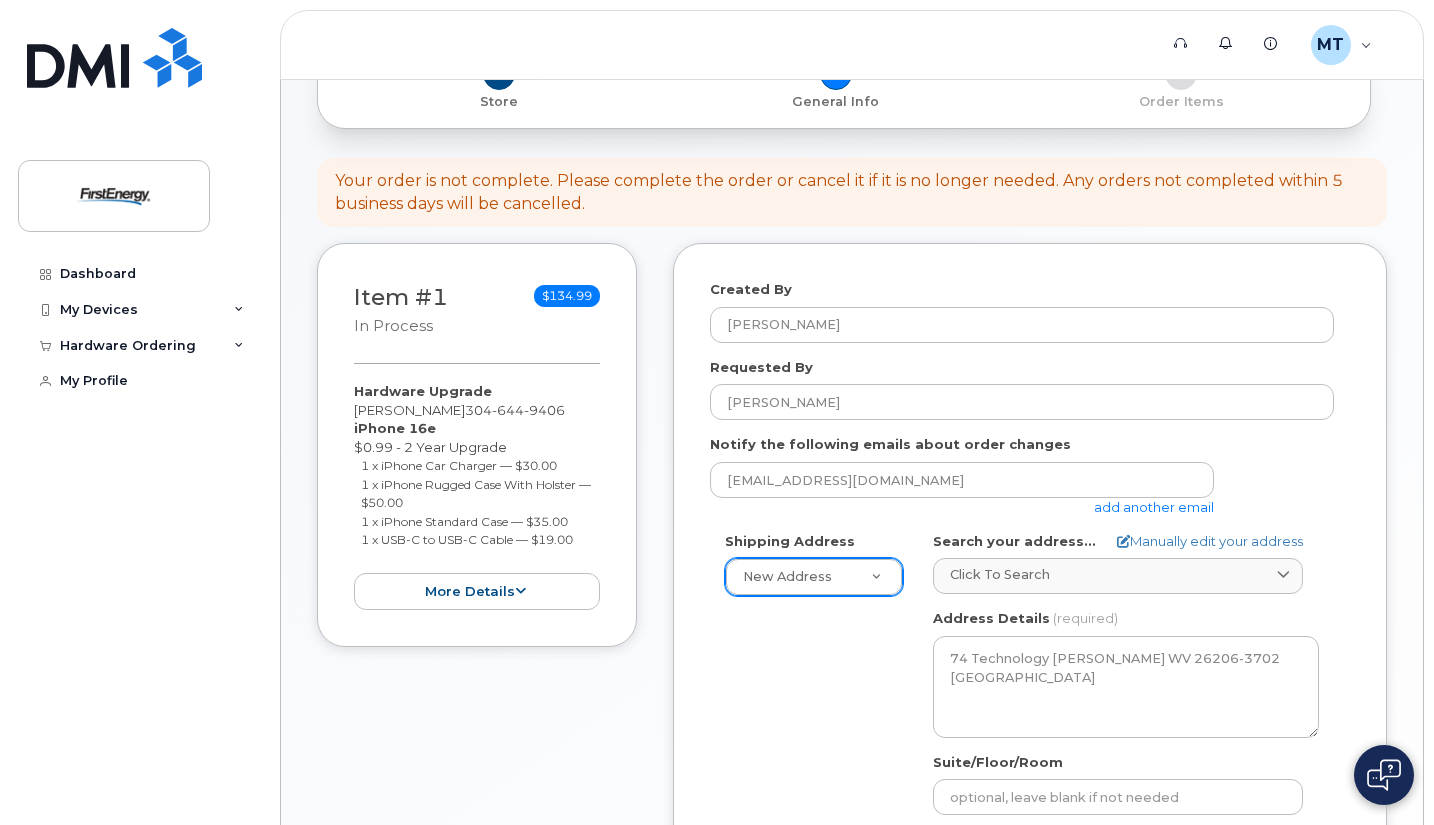 drag, startPoint x: 1433, startPoint y: 303, endPoint x: 1431, endPoint y: 325, distance: 22.090721 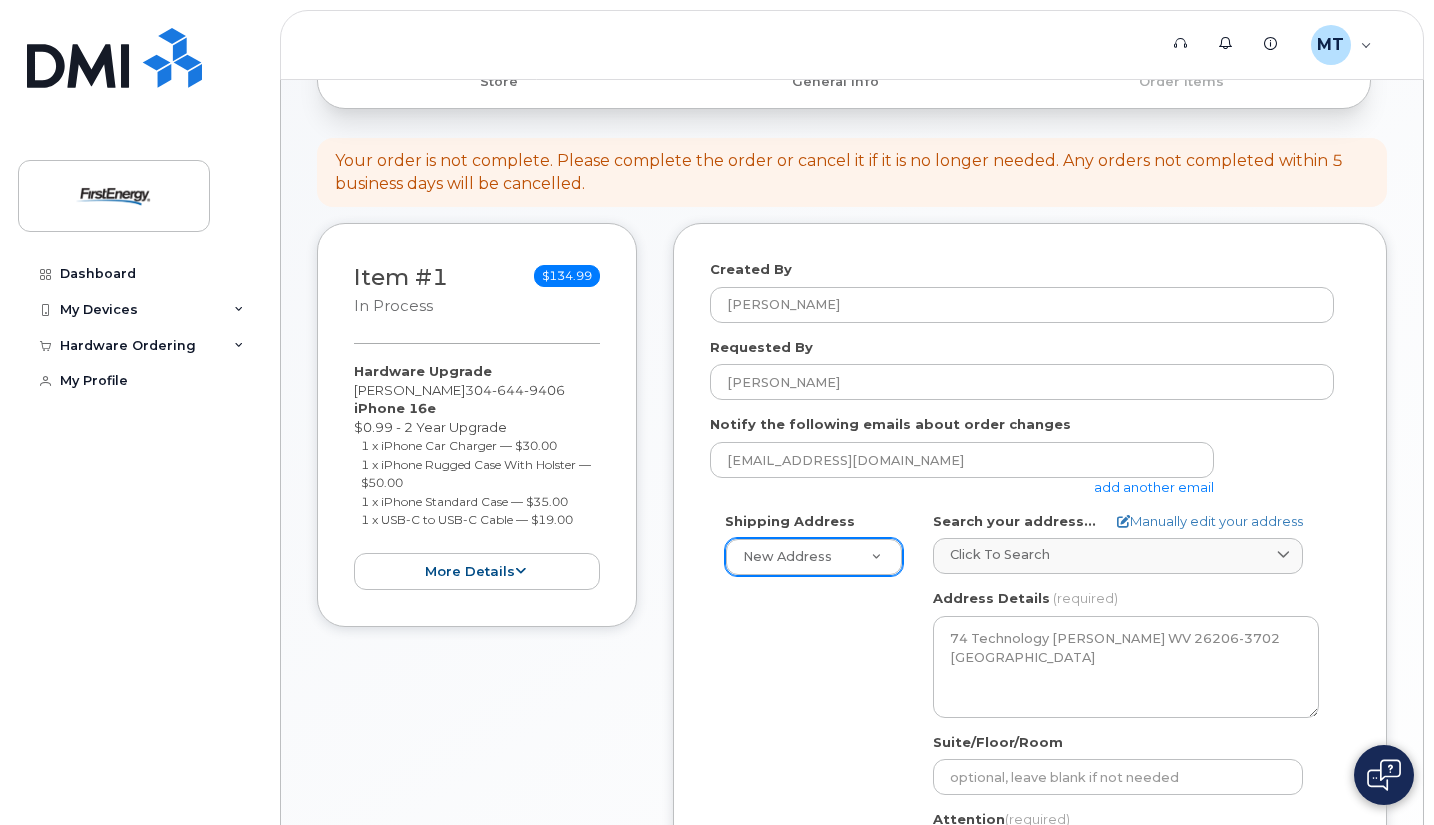 scroll, scrollTop: 0, scrollLeft: 0, axis: both 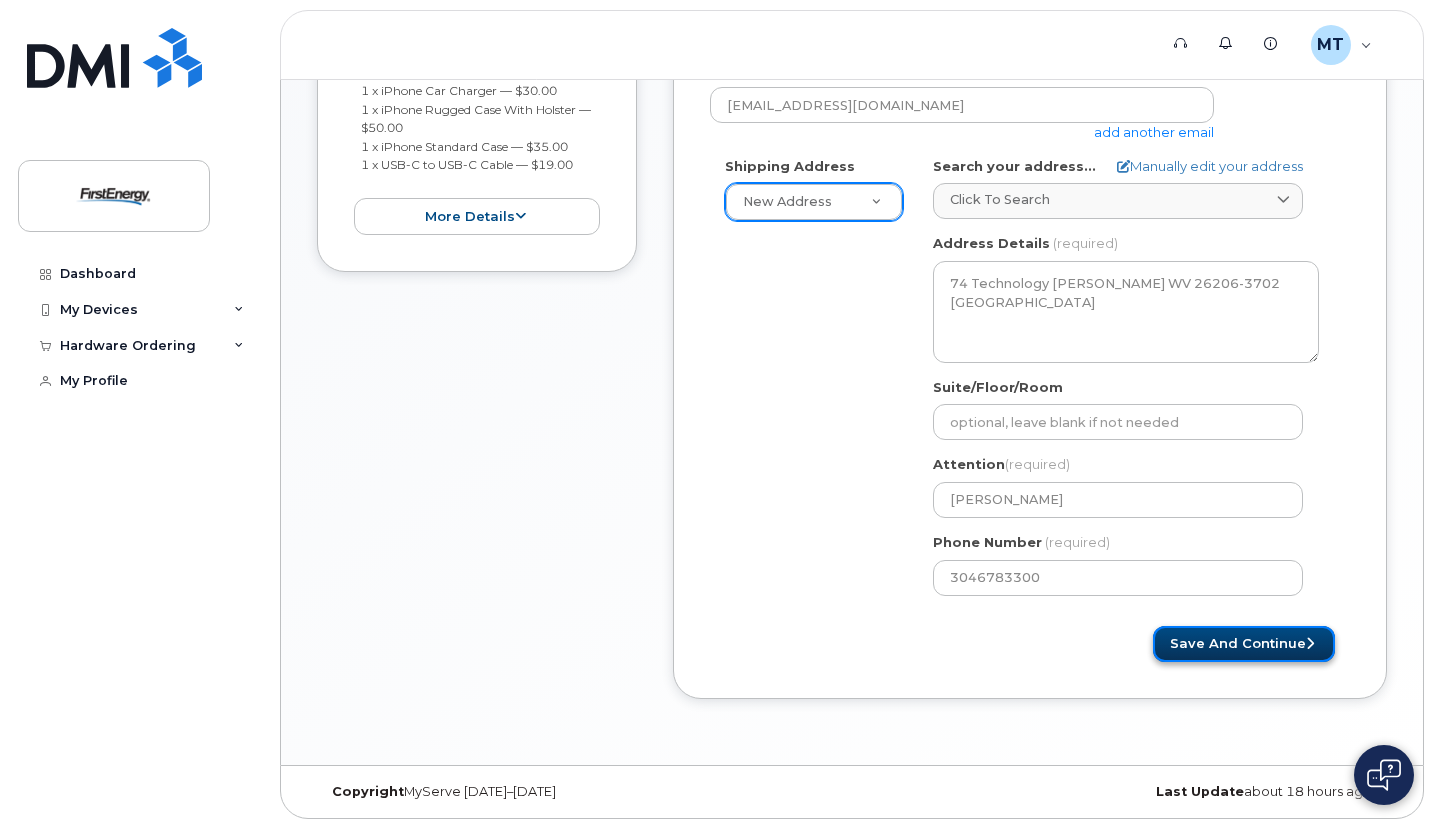 click on "Save and Continue" 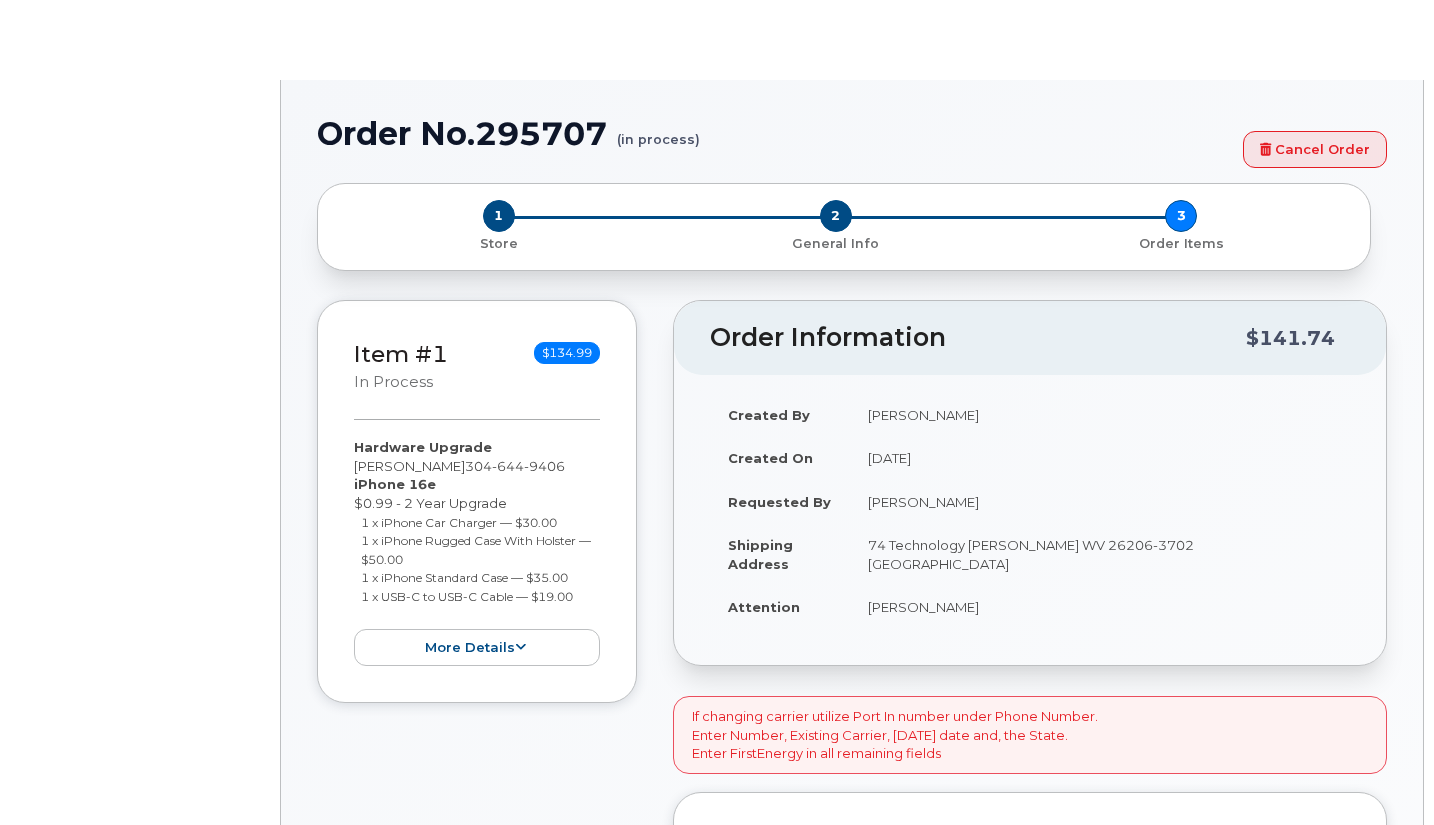 type on "2066938" 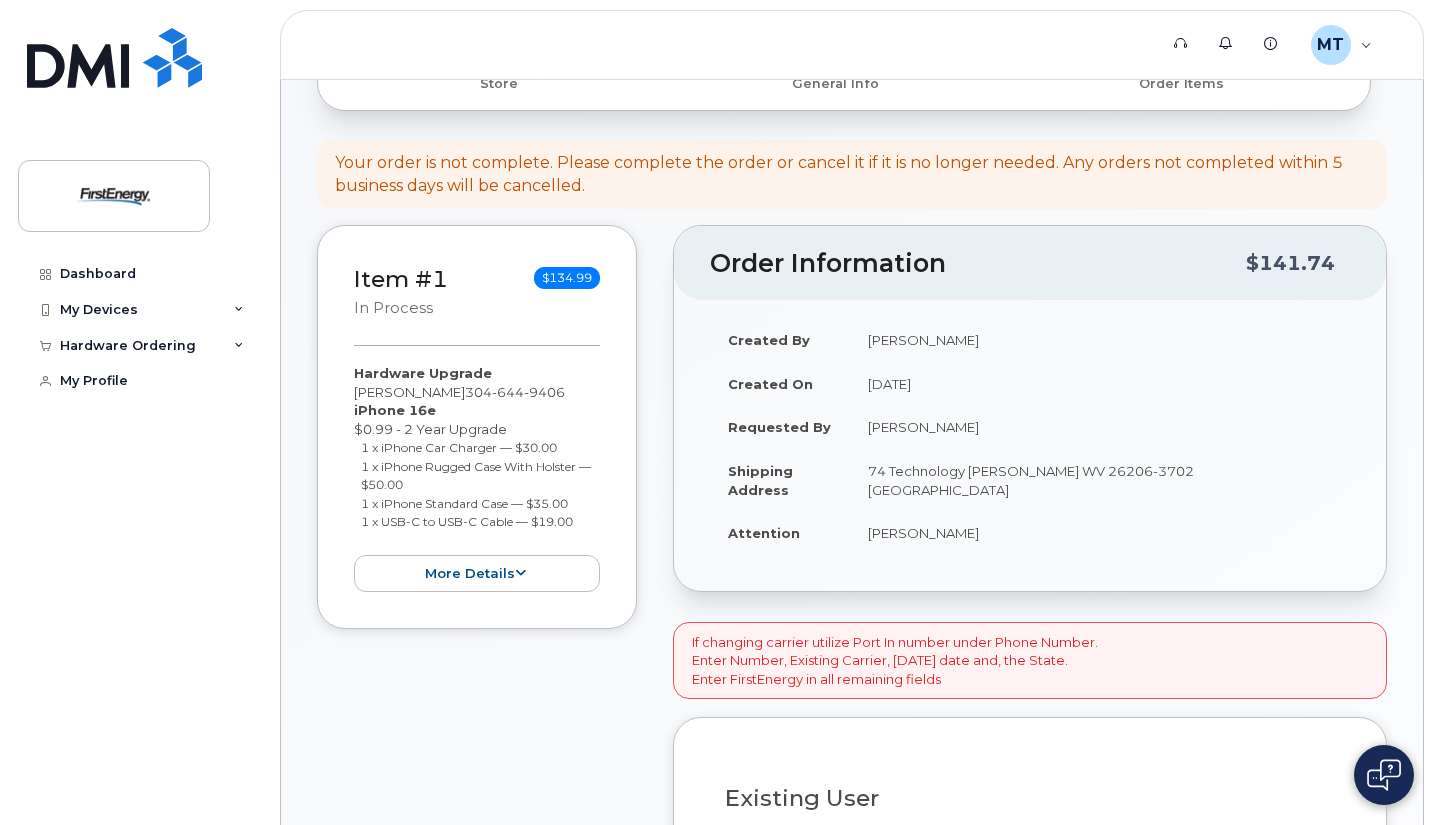 scroll, scrollTop: 160, scrollLeft: 0, axis: vertical 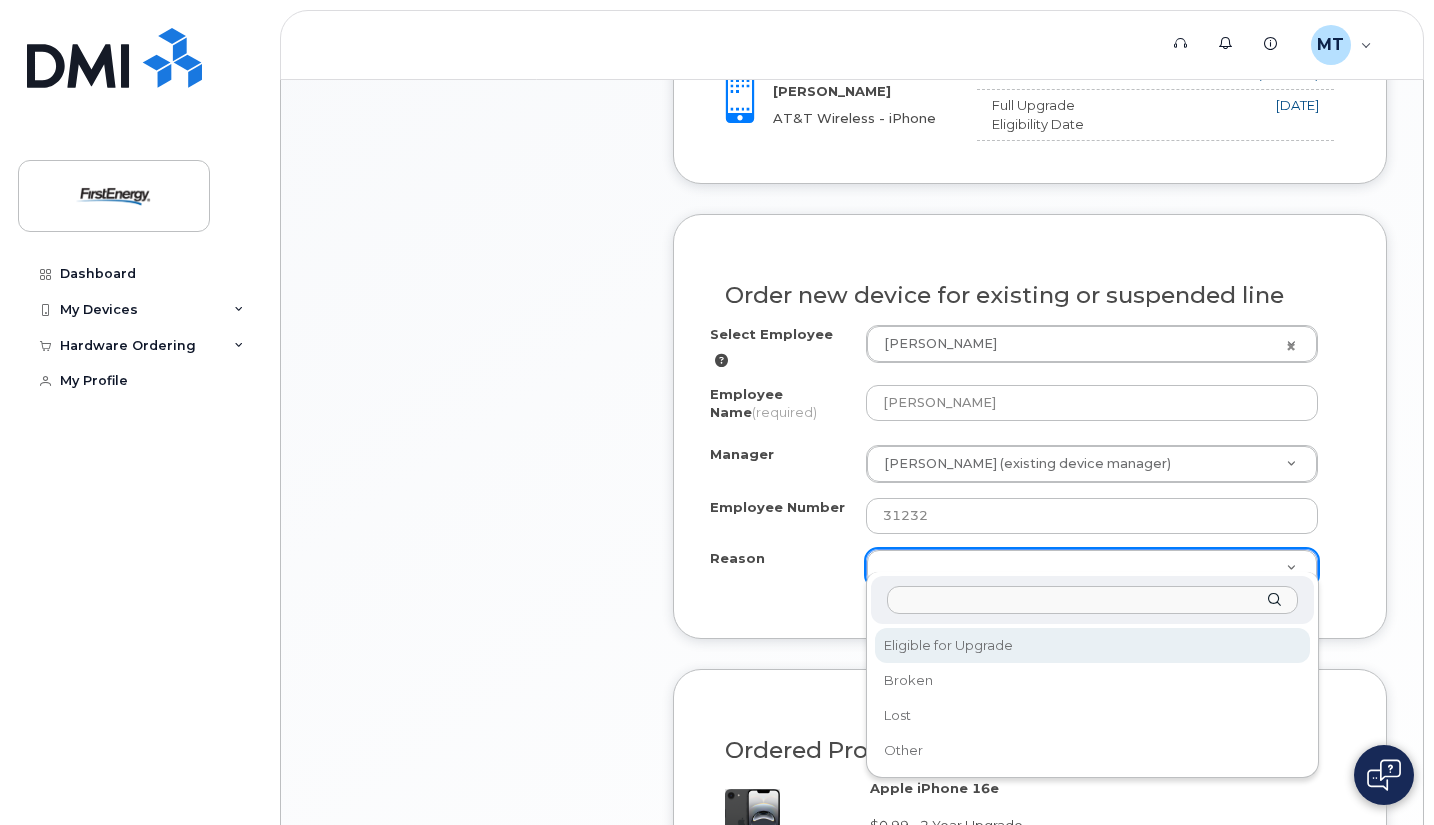 select on "eligible_for_upgrade" 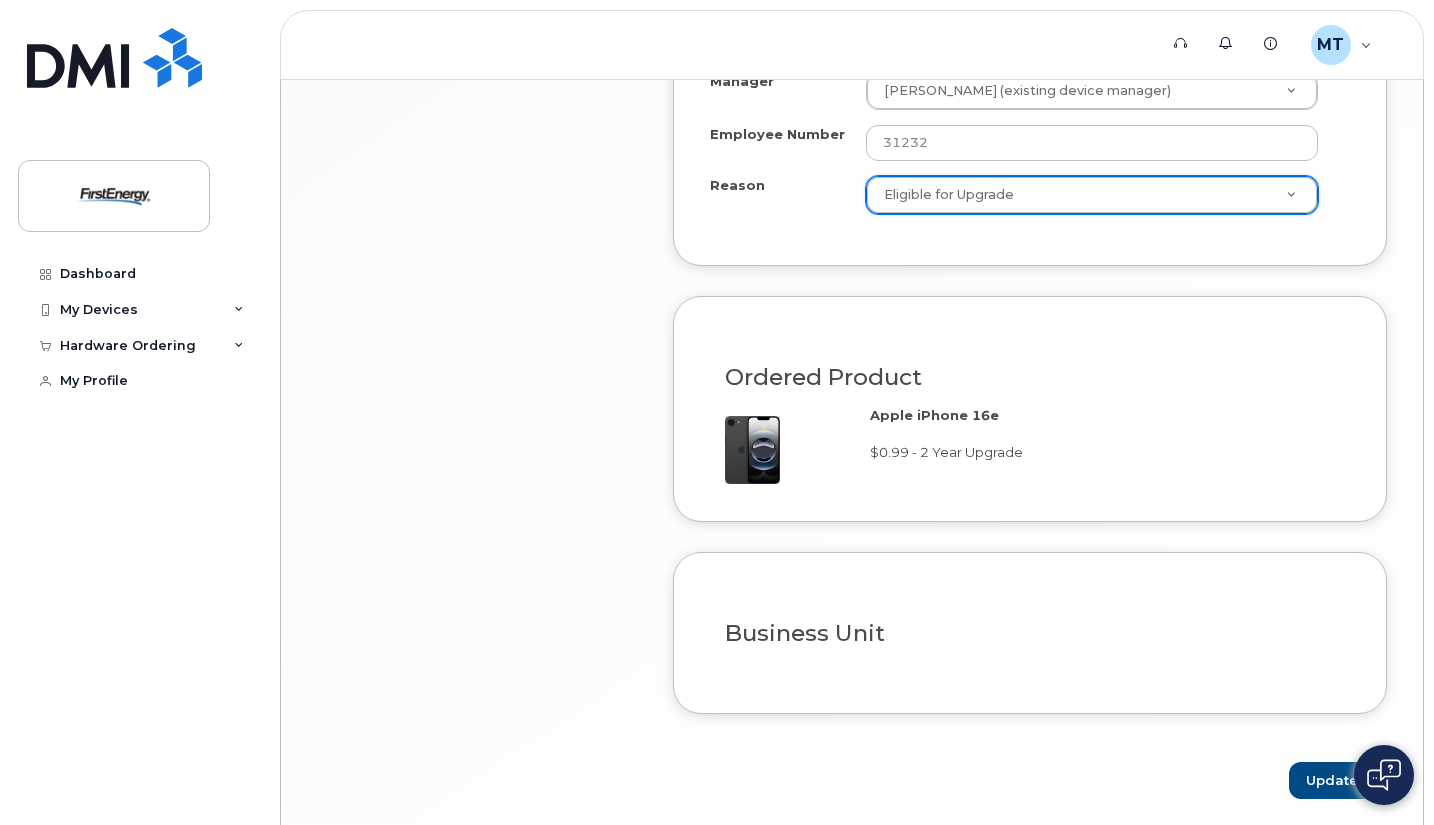 scroll, scrollTop: 1353, scrollLeft: 0, axis: vertical 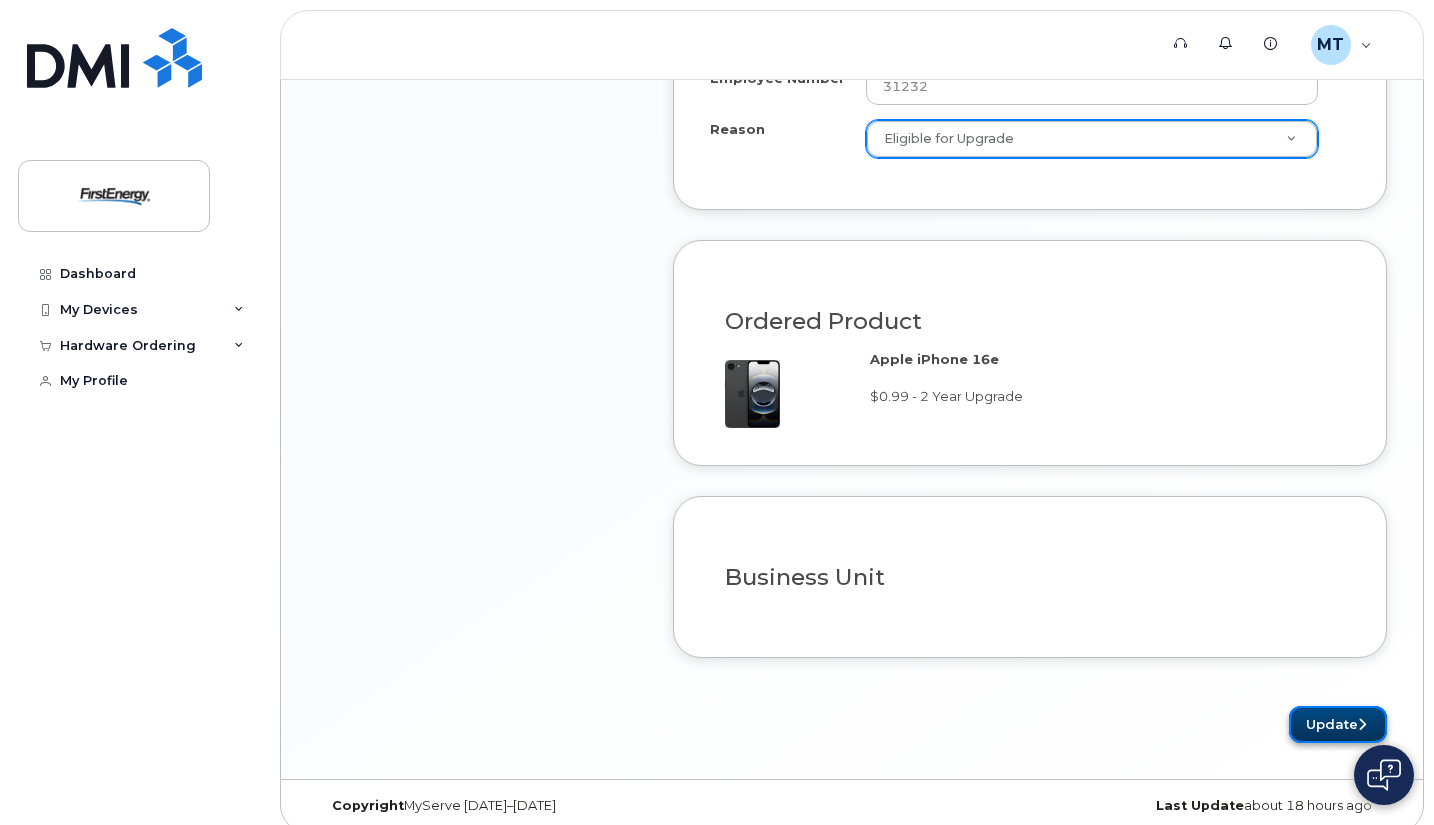 click on "Update" 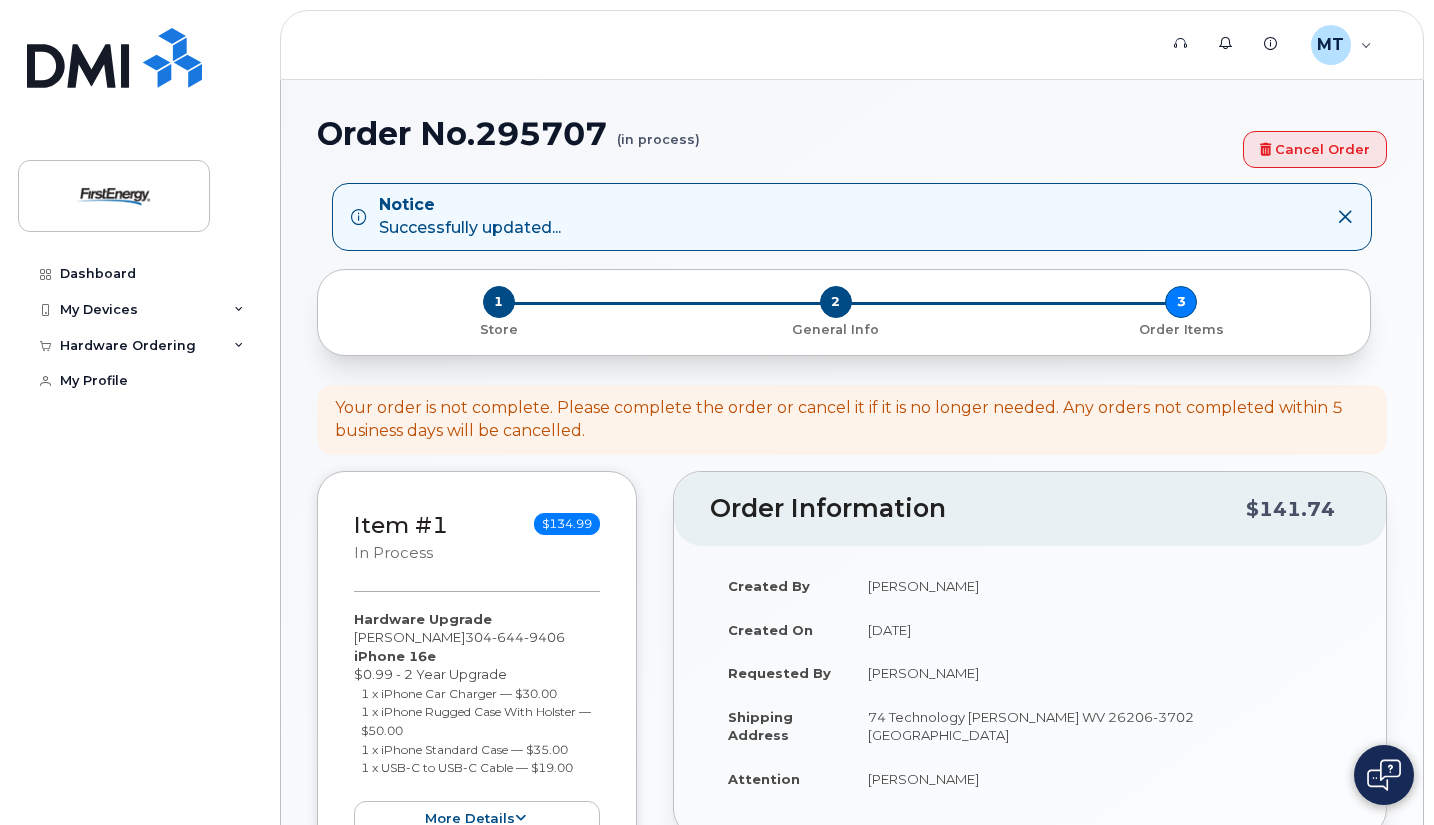 scroll, scrollTop: 0, scrollLeft: 0, axis: both 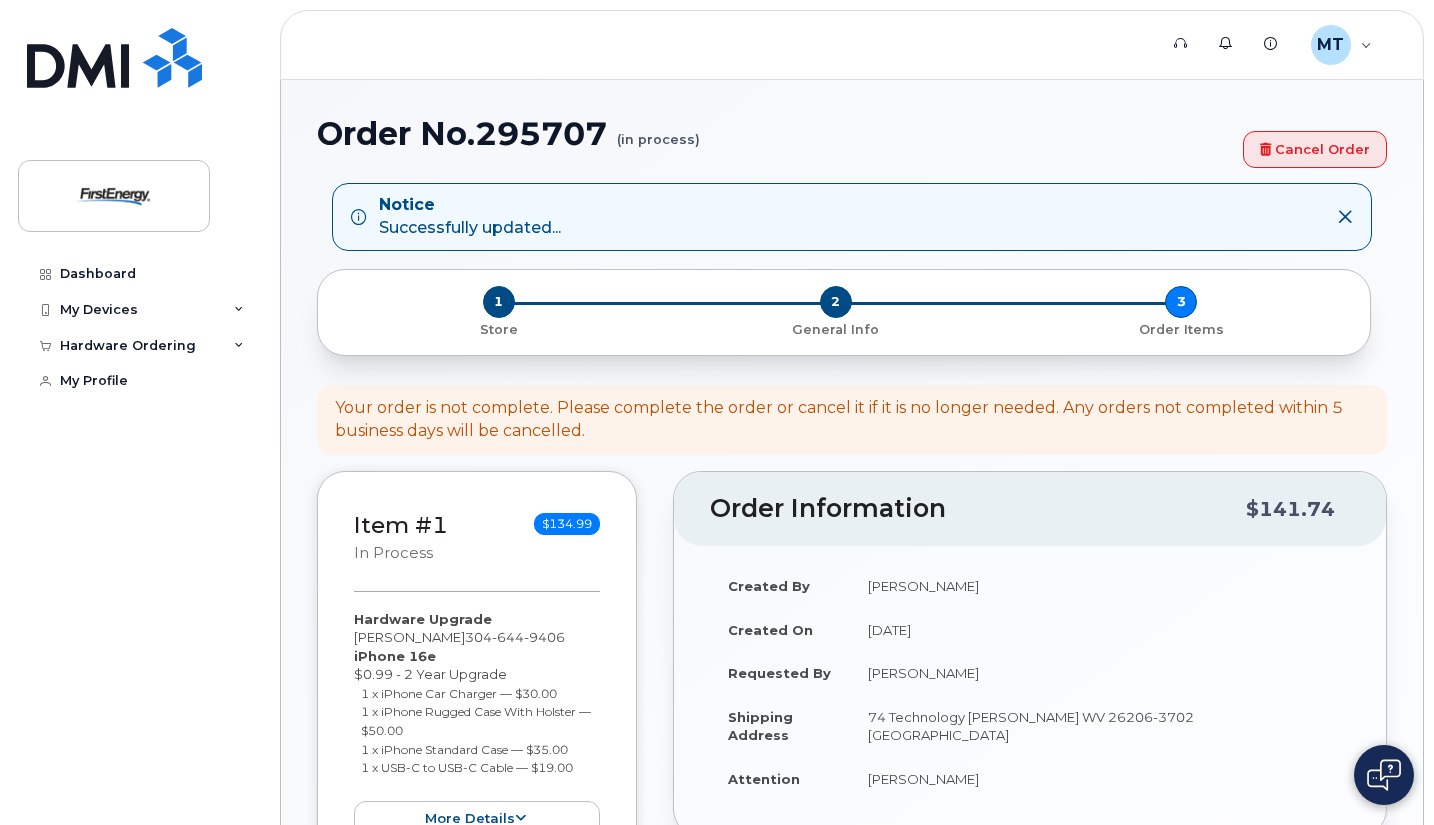 drag, startPoint x: 1433, startPoint y: 279, endPoint x: 1435, endPoint y: 407, distance: 128.01562 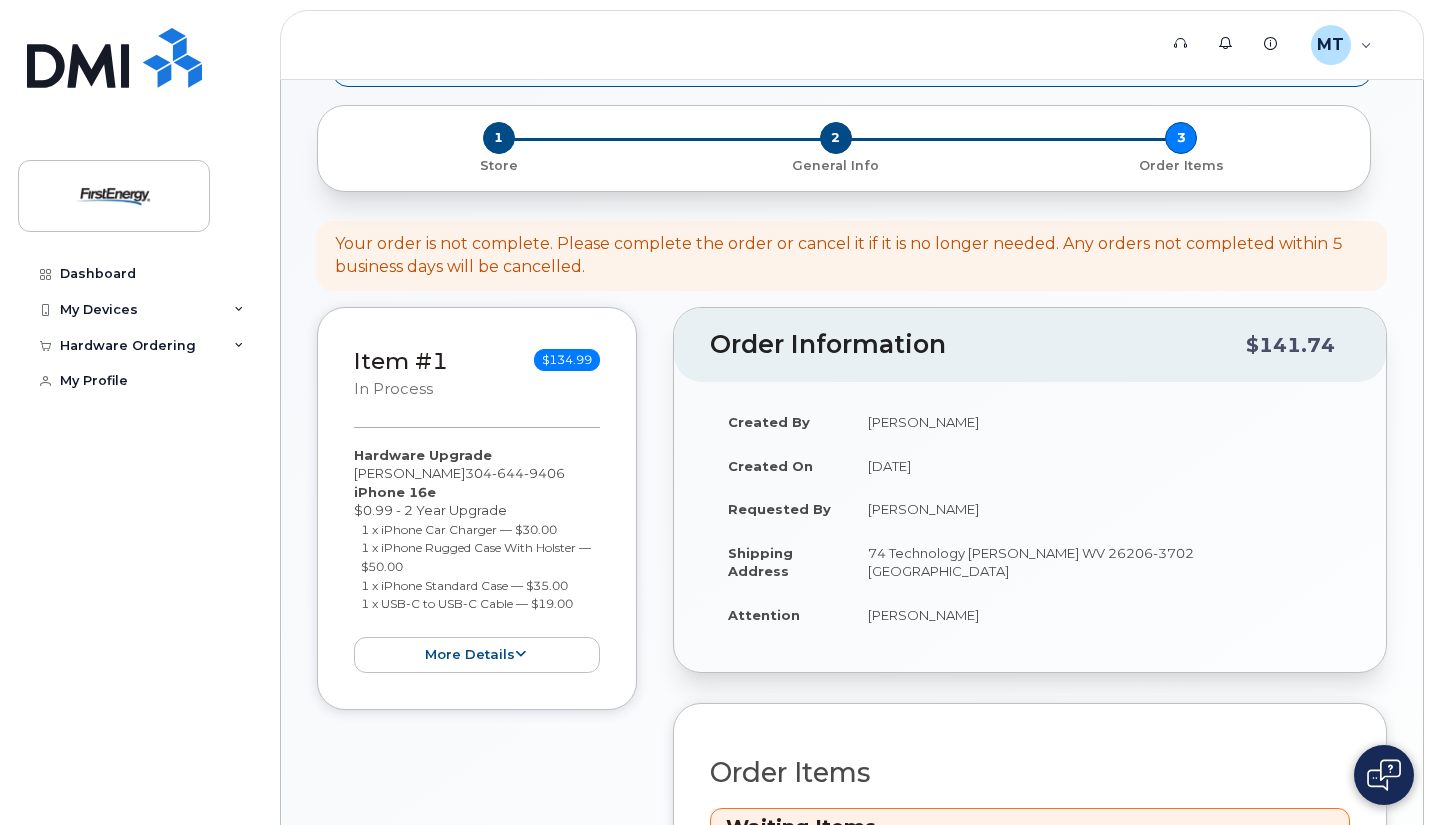 scroll, scrollTop: 166, scrollLeft: 0, axis: vertical 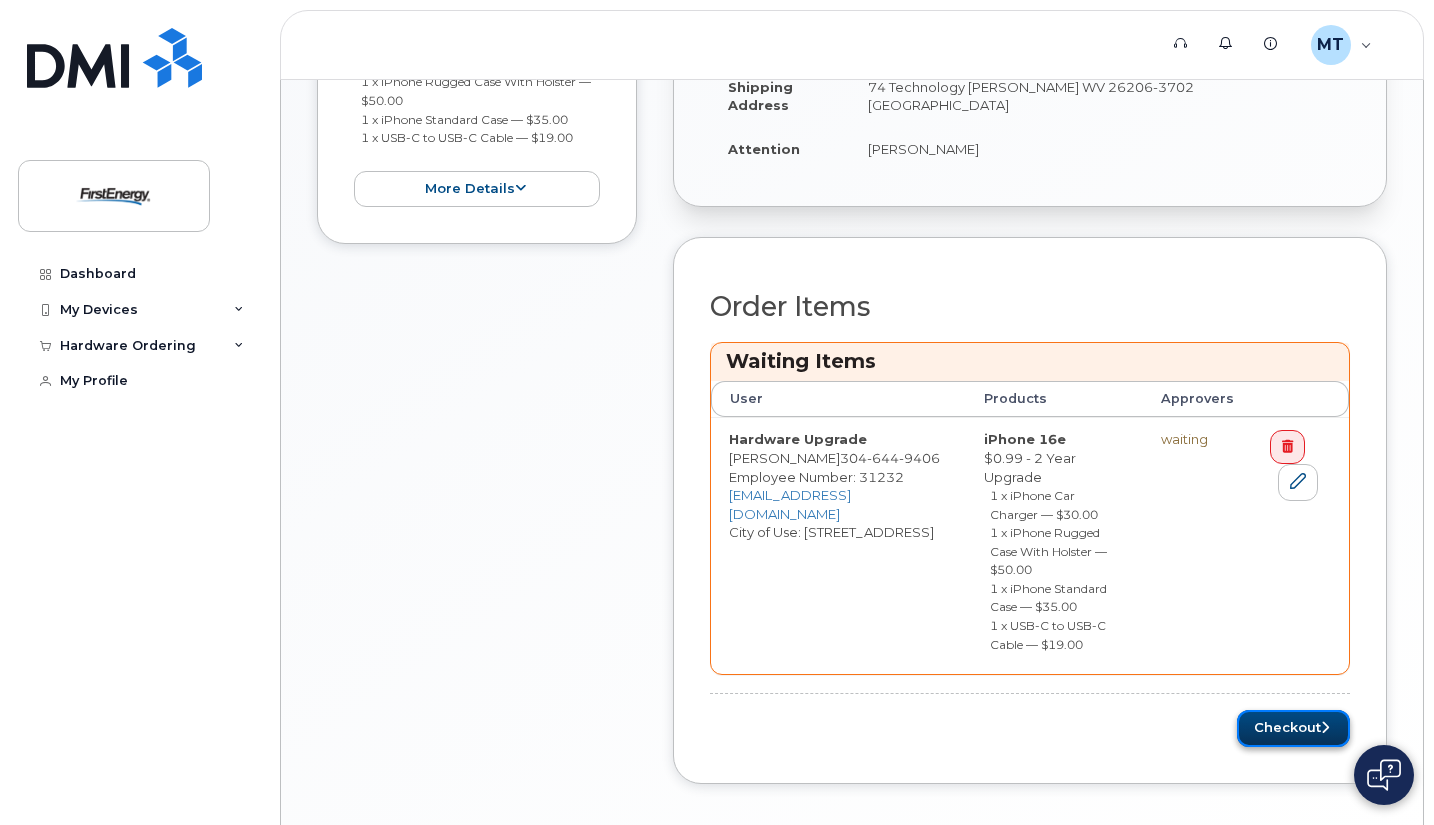 click on "Checkout" 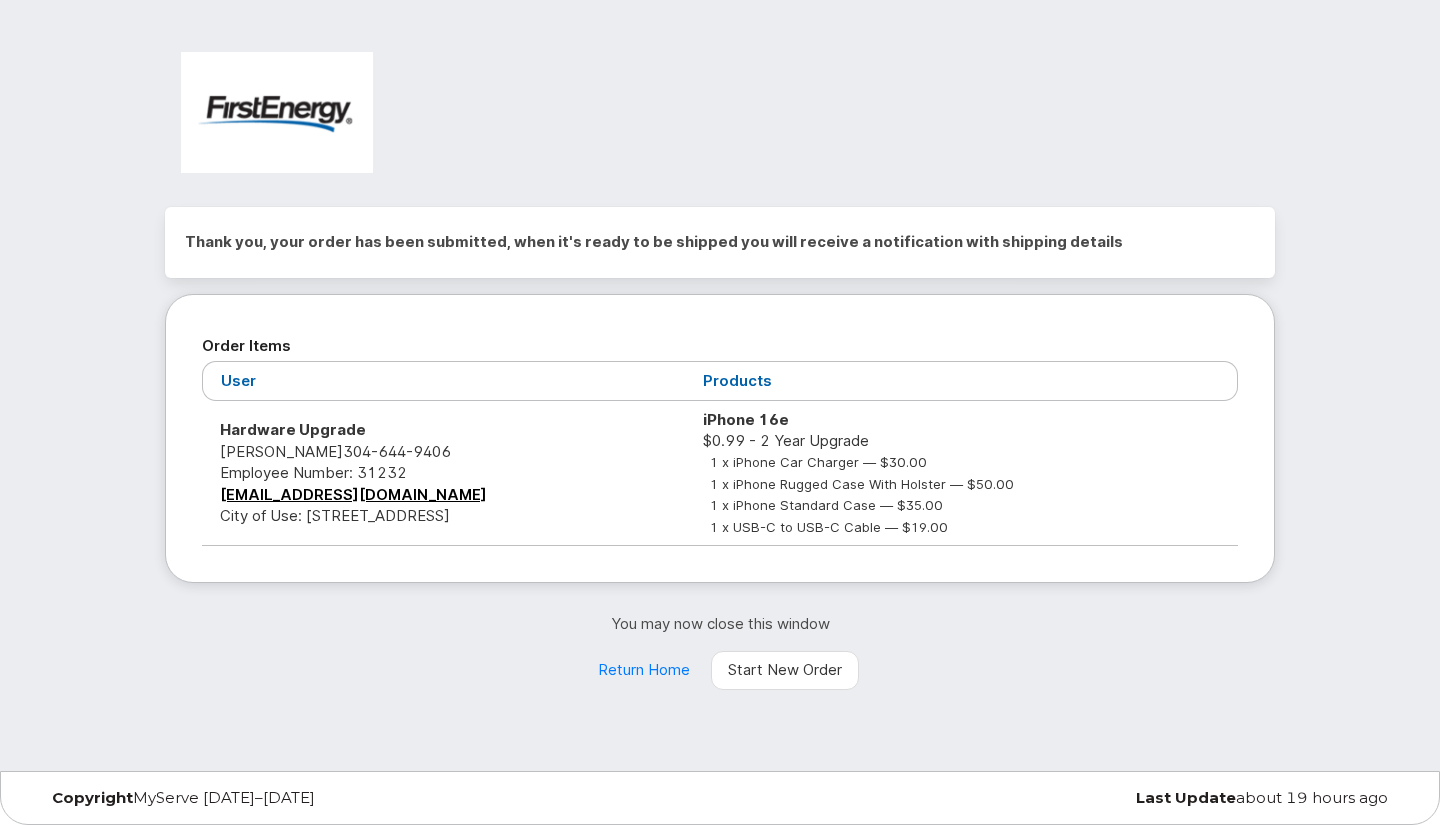 scroll, scrollTop: 0, scrollLeft: 0, axis: both 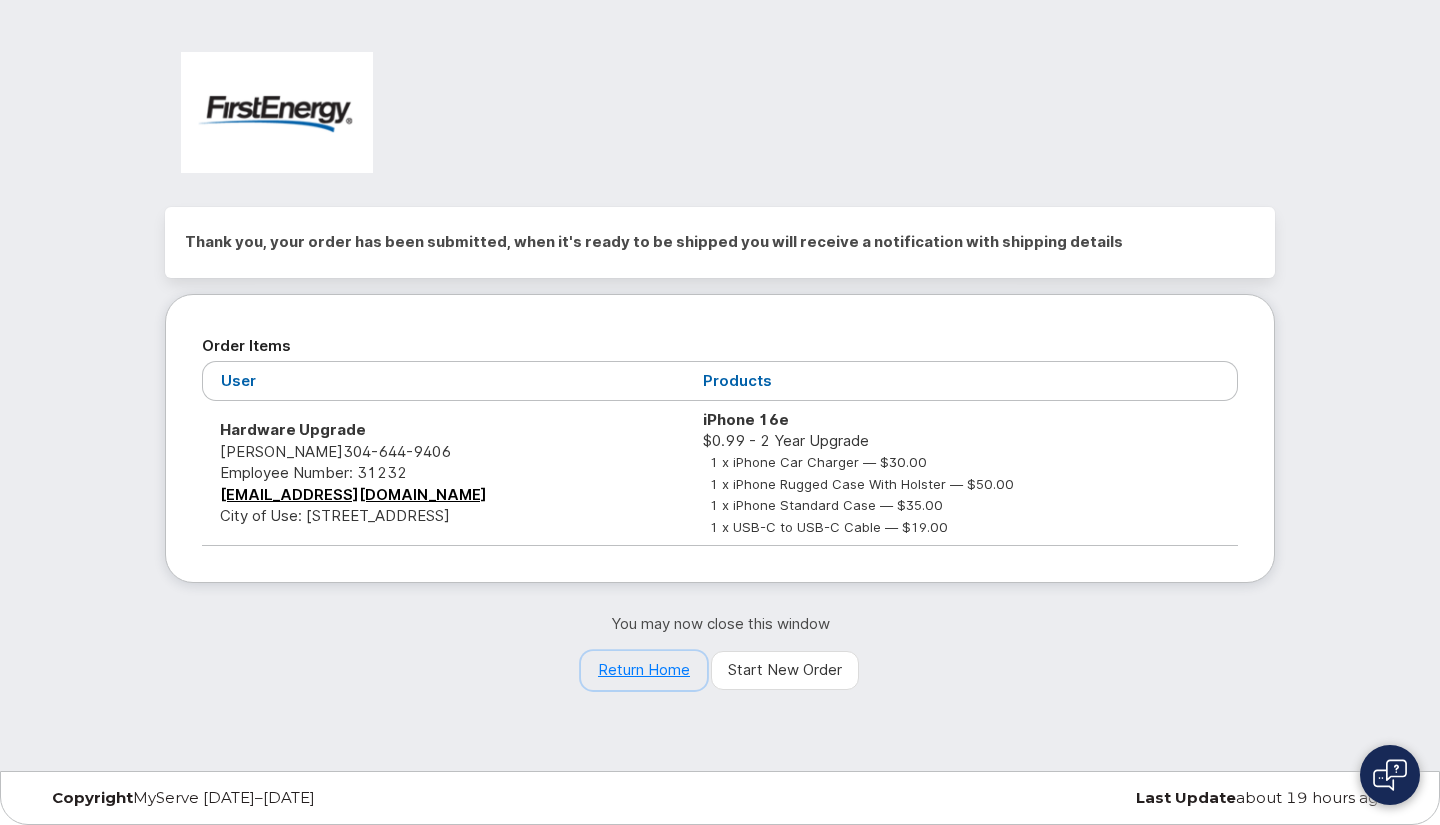 click on "Return Home" at bounding box center (644, 671) 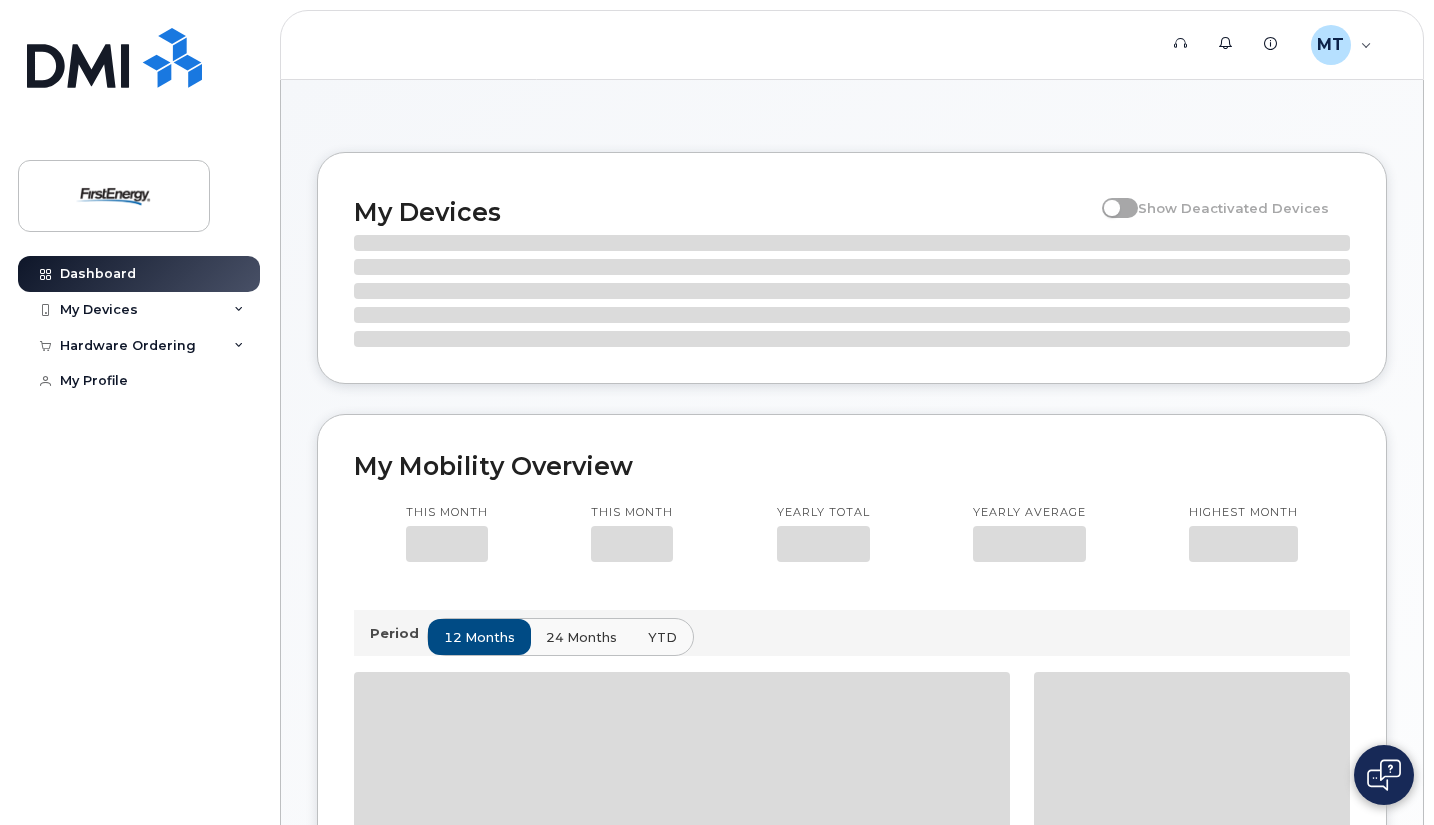 scroll, scrollTop: 0, scrollLeft: 0, axis: both 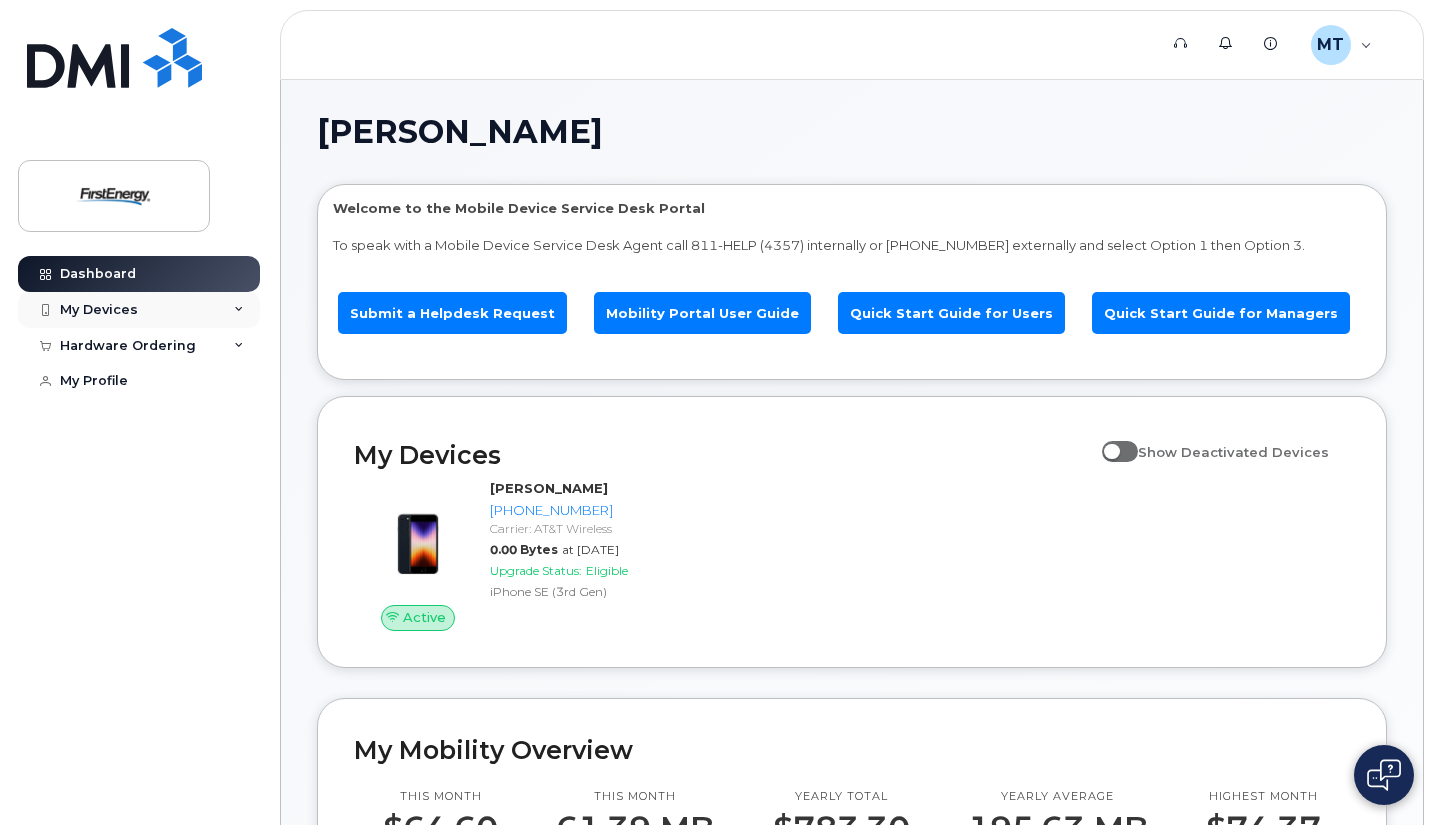 click on "My Devices" 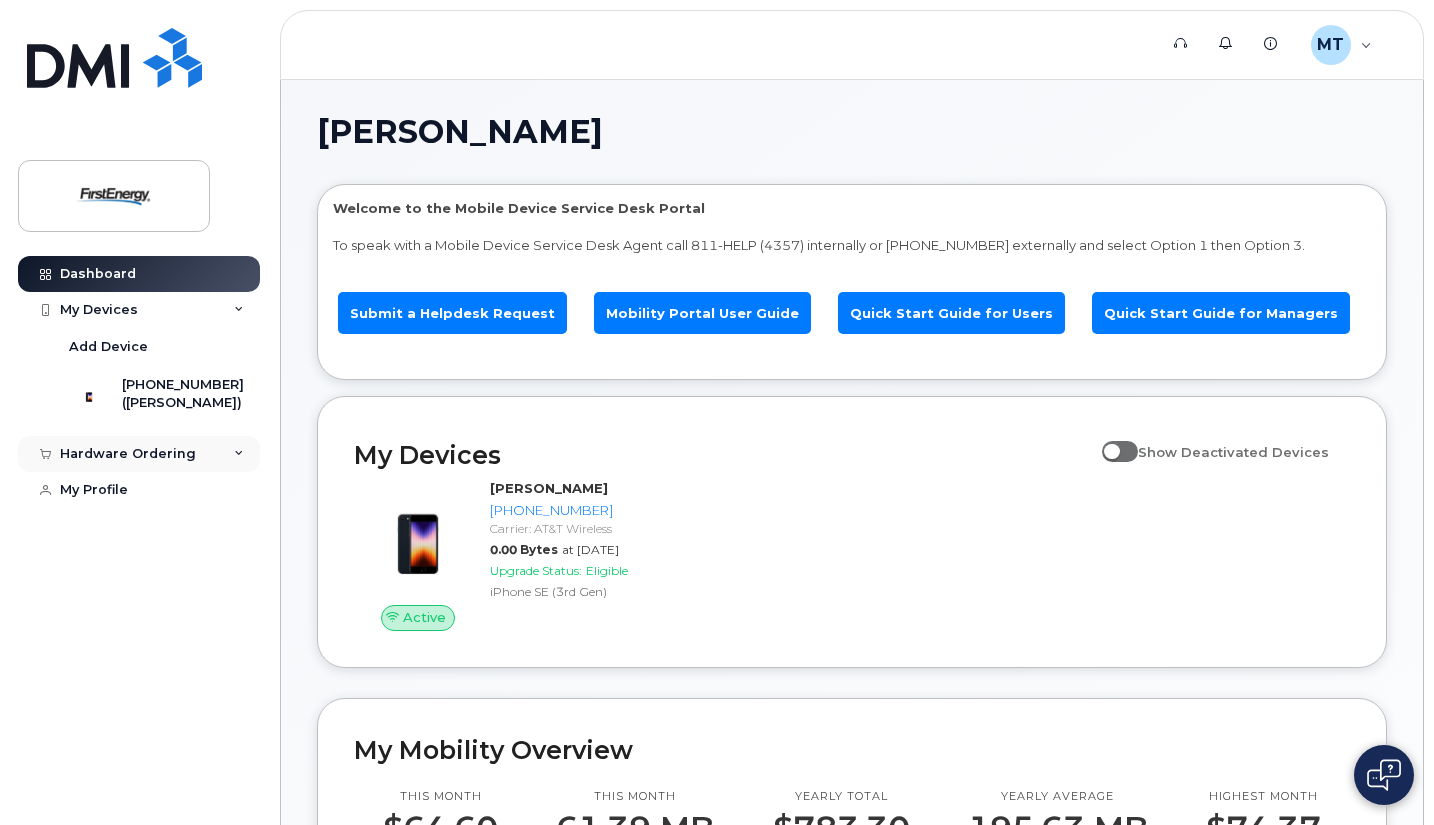 click on "Hardware Ordering" 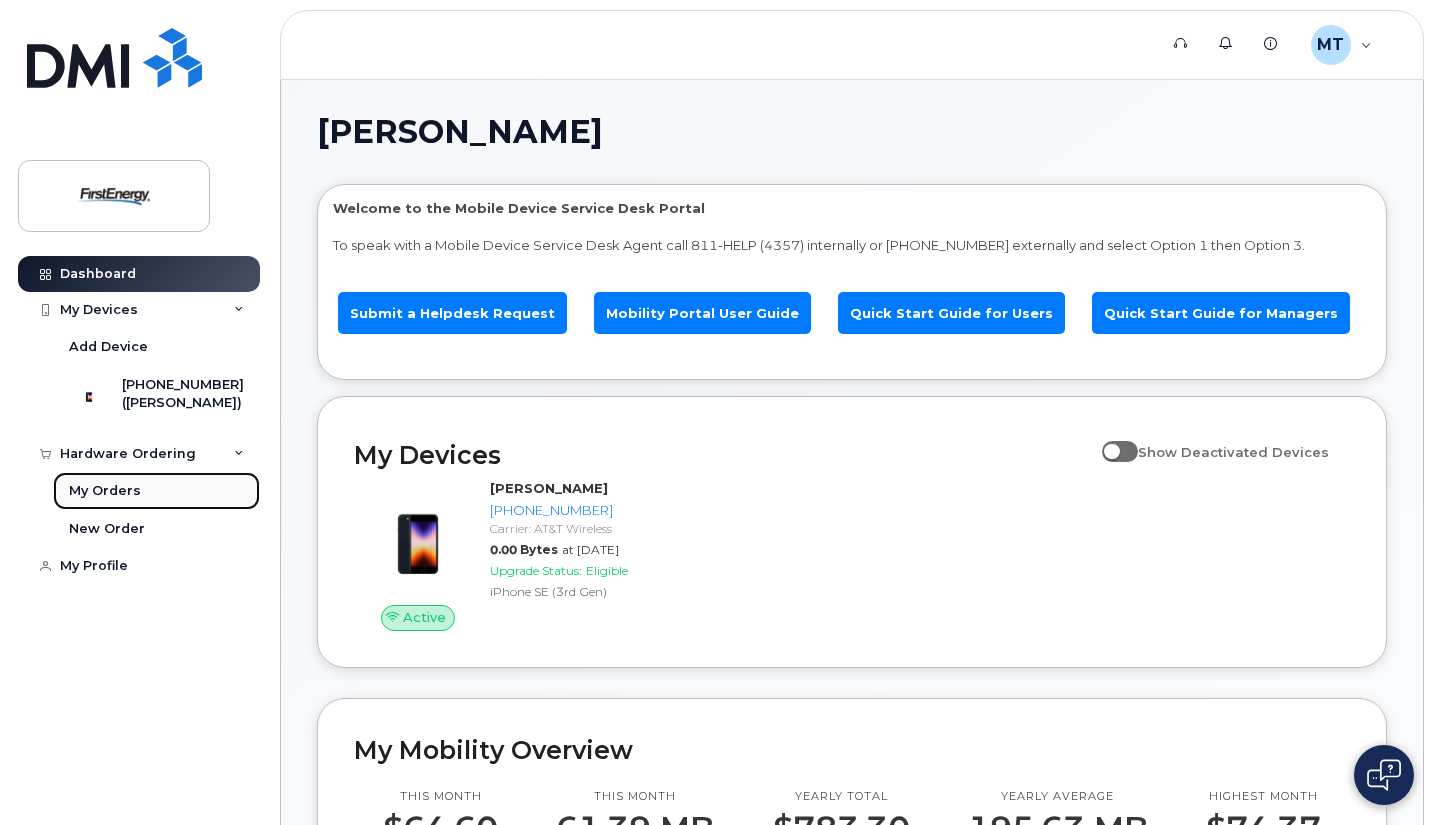 click on "My Orders" 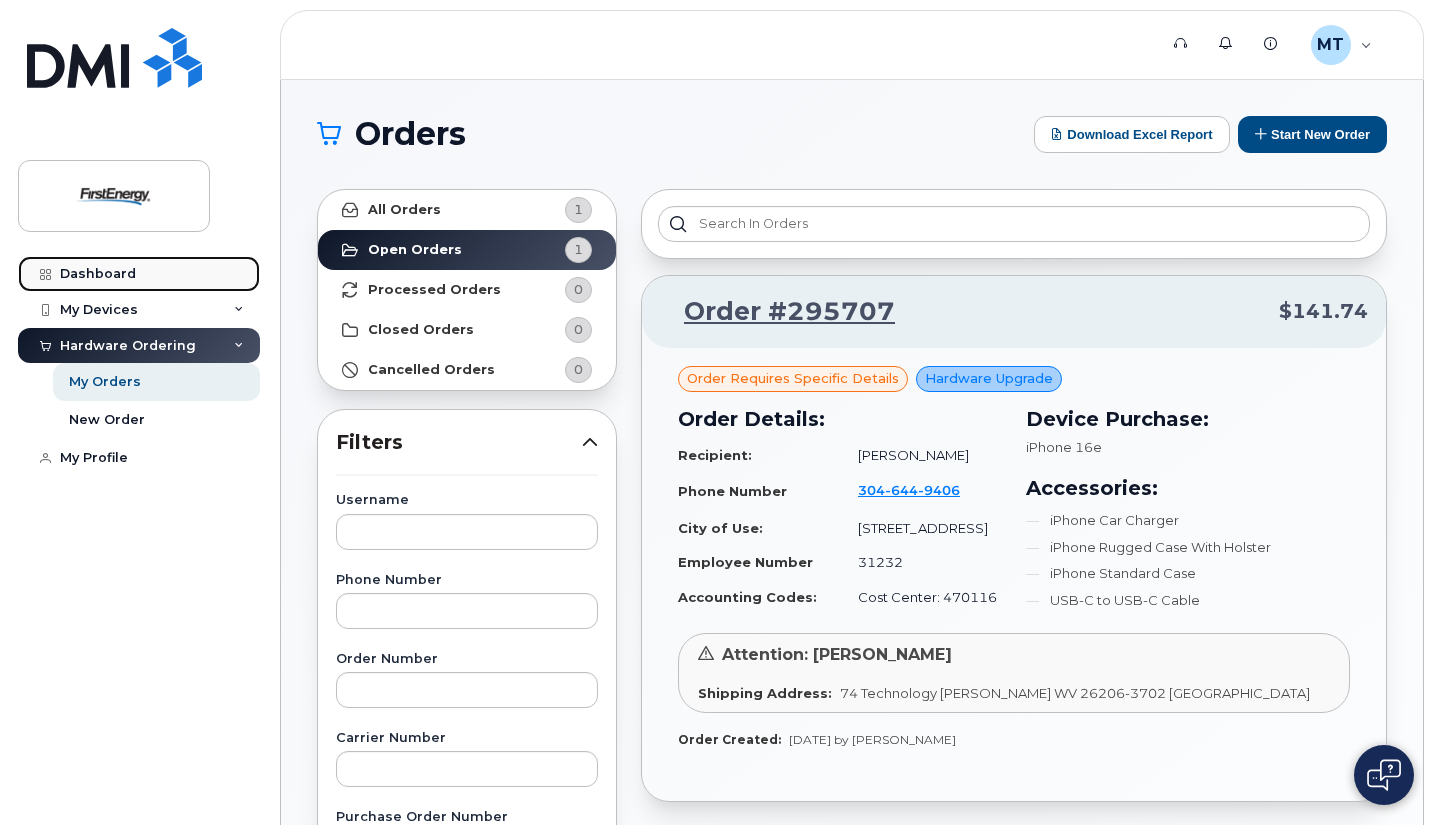 click on "Dashboard" 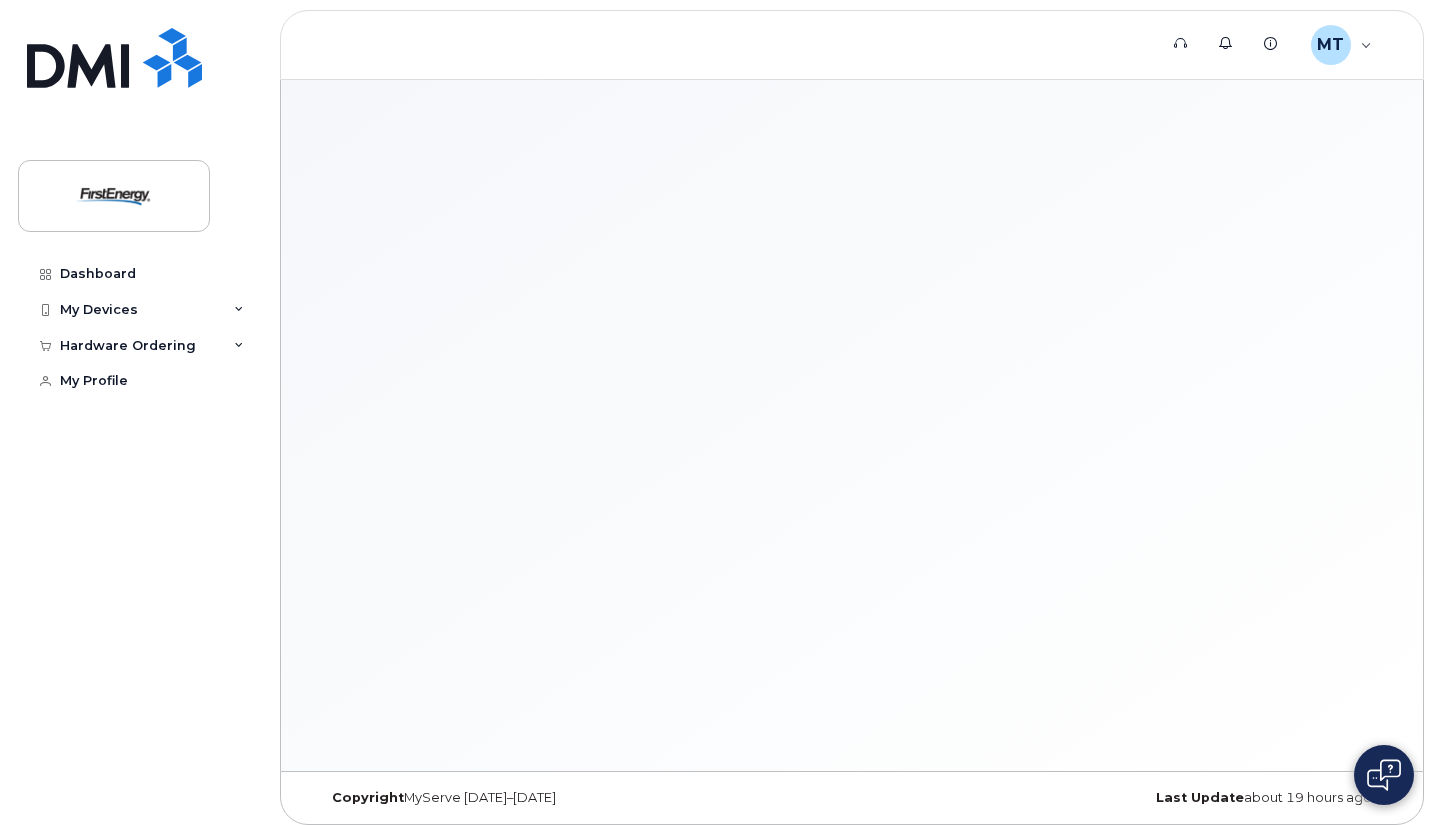 scroll, scrollTop: 0, scrollLeft: 0, axis: both 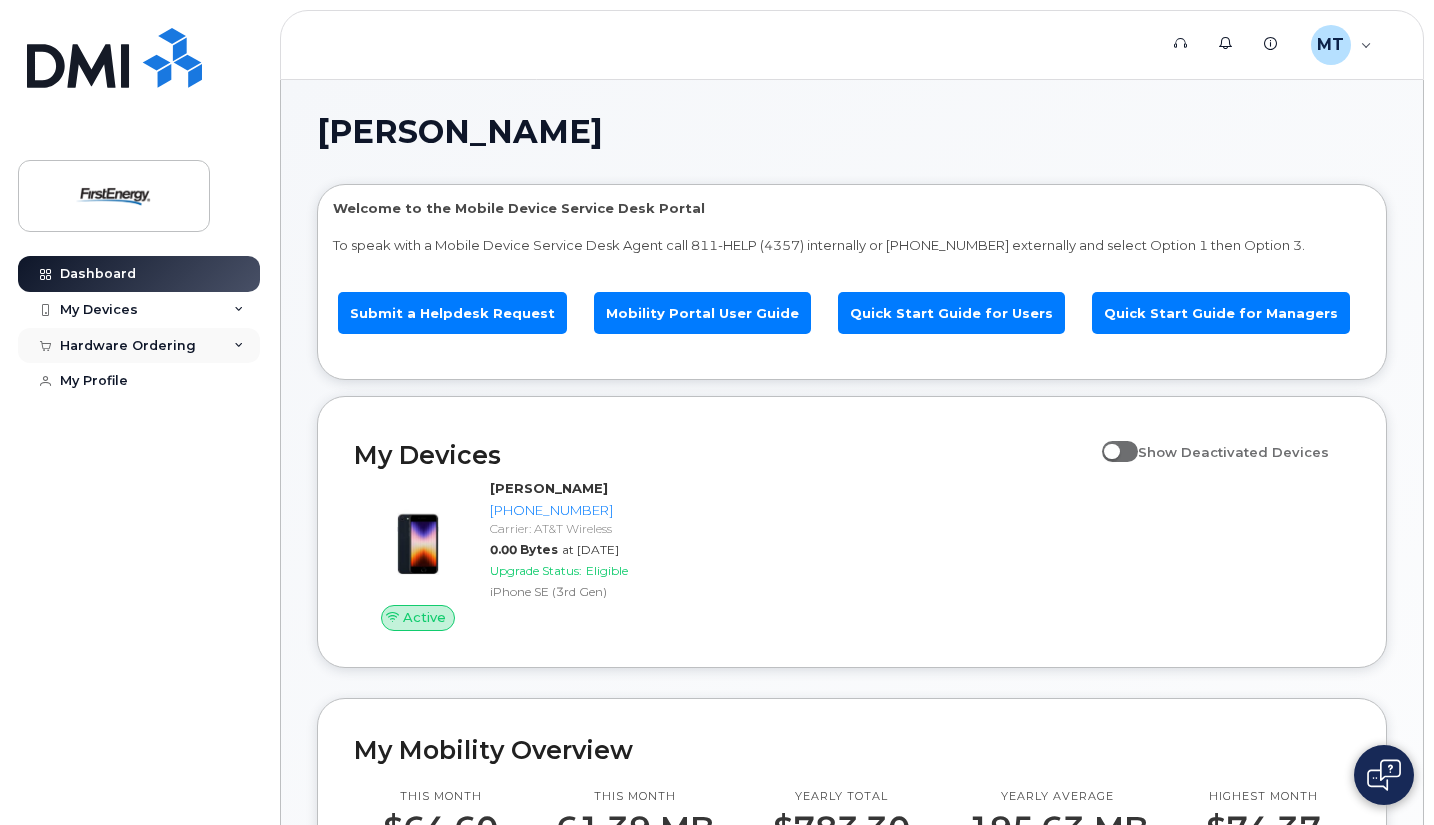 click on "Hardware Ordering" 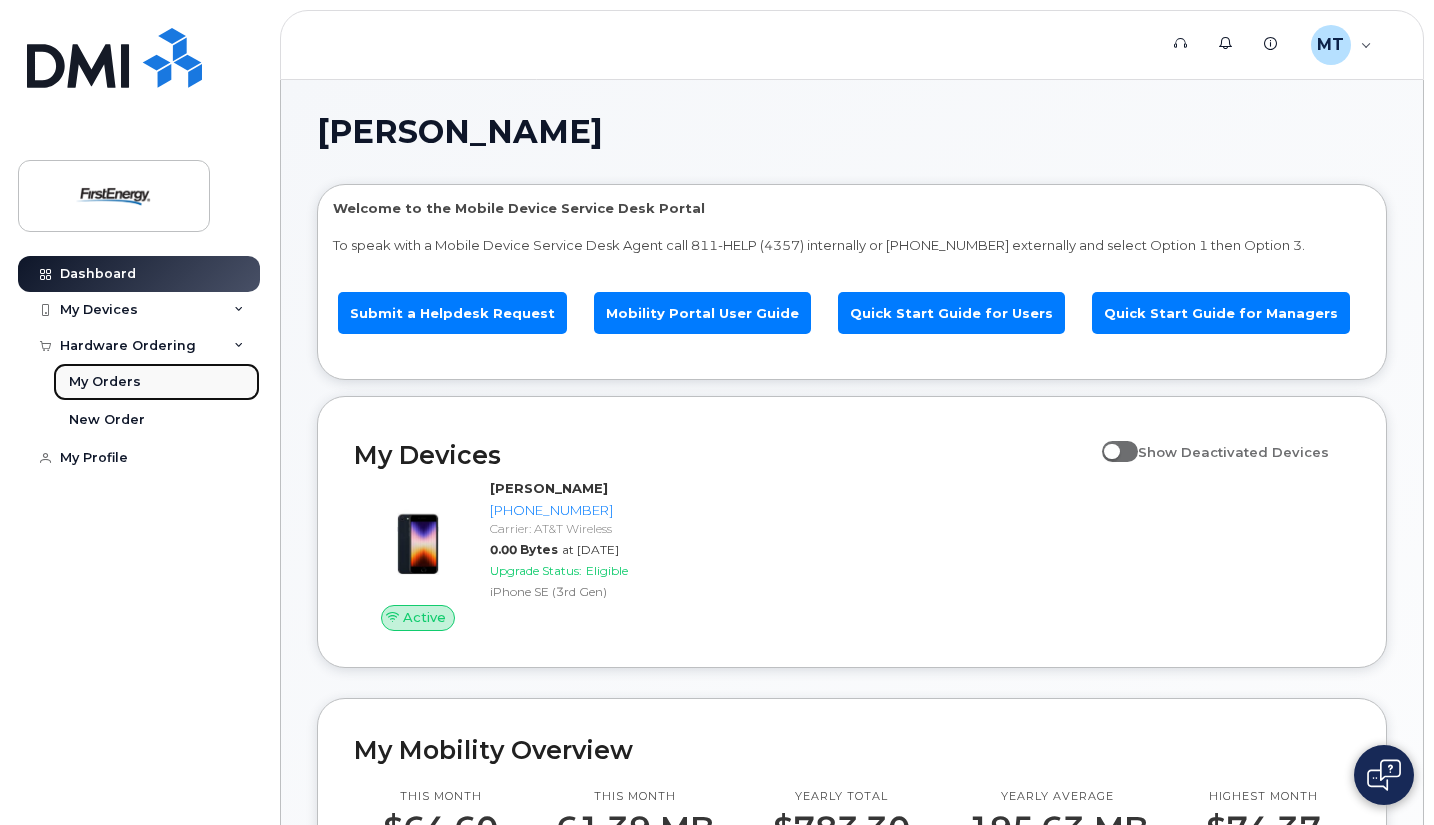 click on "My Orders" 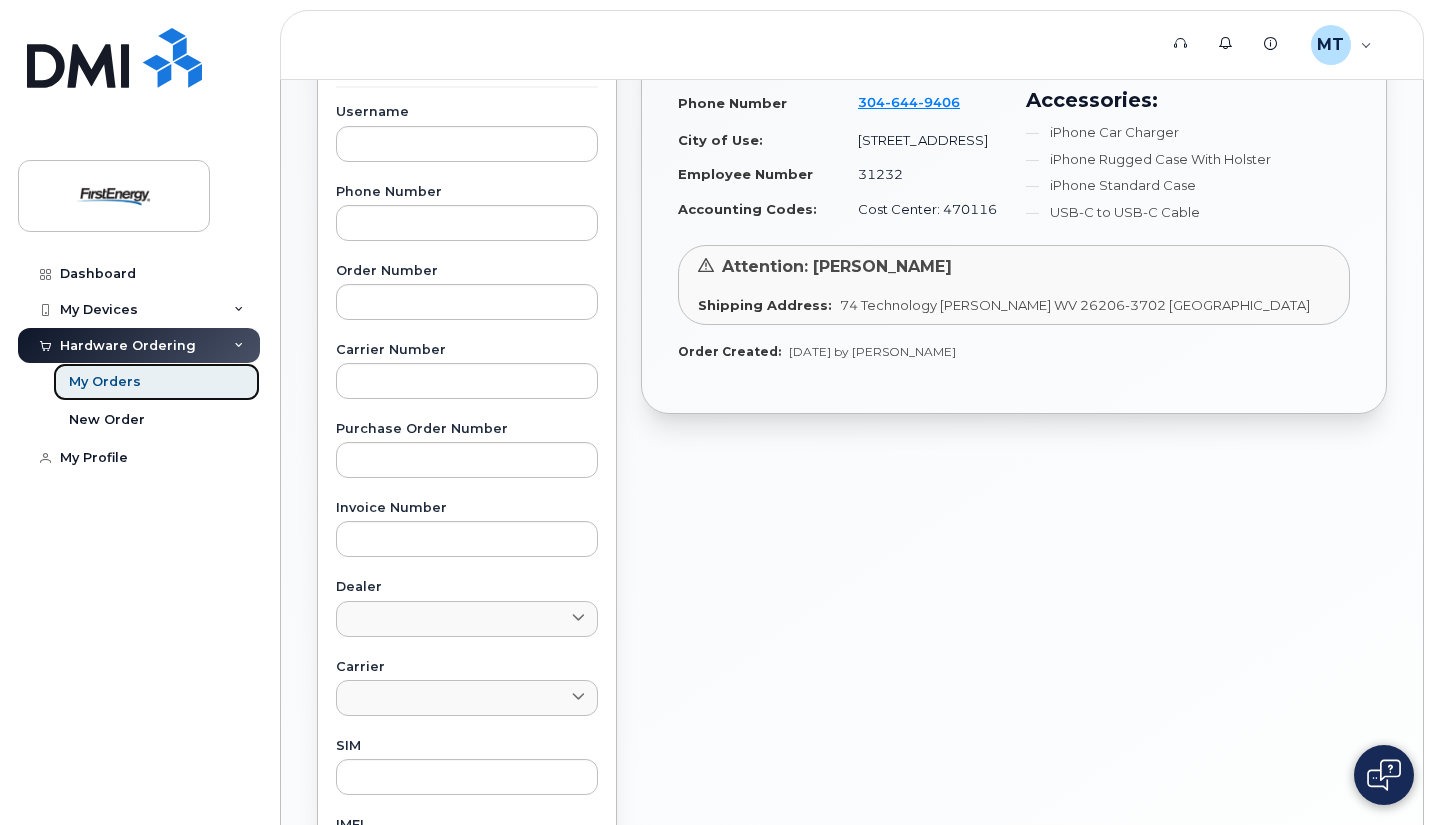 scroll, scrollTop: 0, scrollLeft: 0, axis: both 